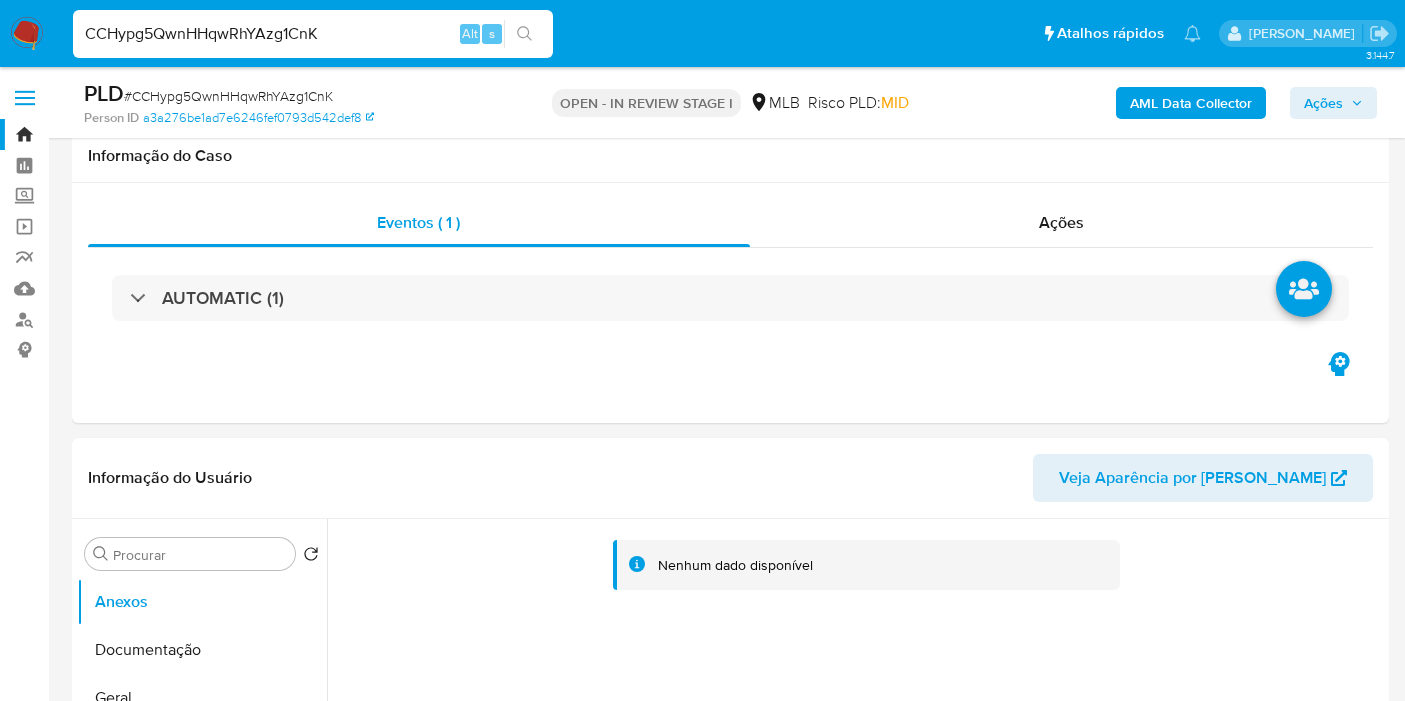 click on "CCHypg5QwnHHqwRhYAzg1CnK" at bounding box center [313, 34] 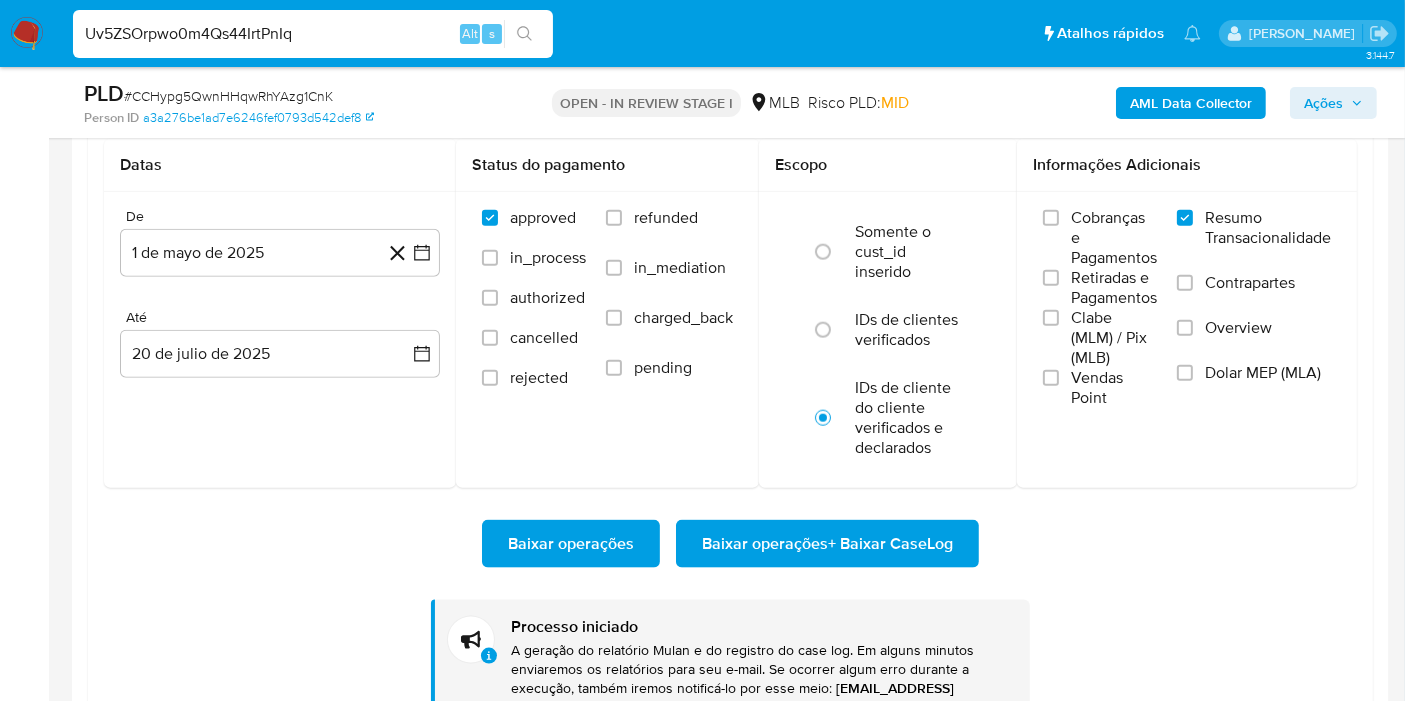 type on "Uv5ZSOrpwo0m4Qs44IrtPnIq" 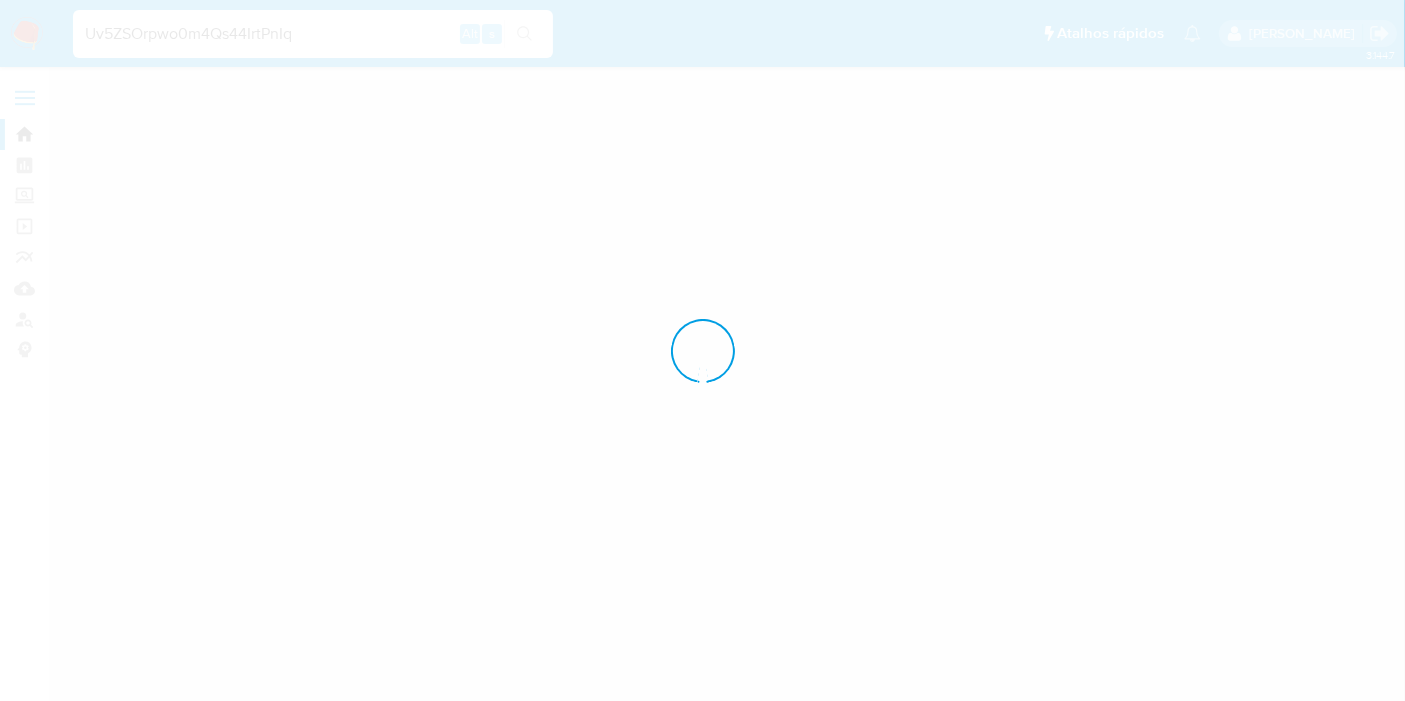 scroll, scrollTop: 0, scrollLeft: 0, axis: both 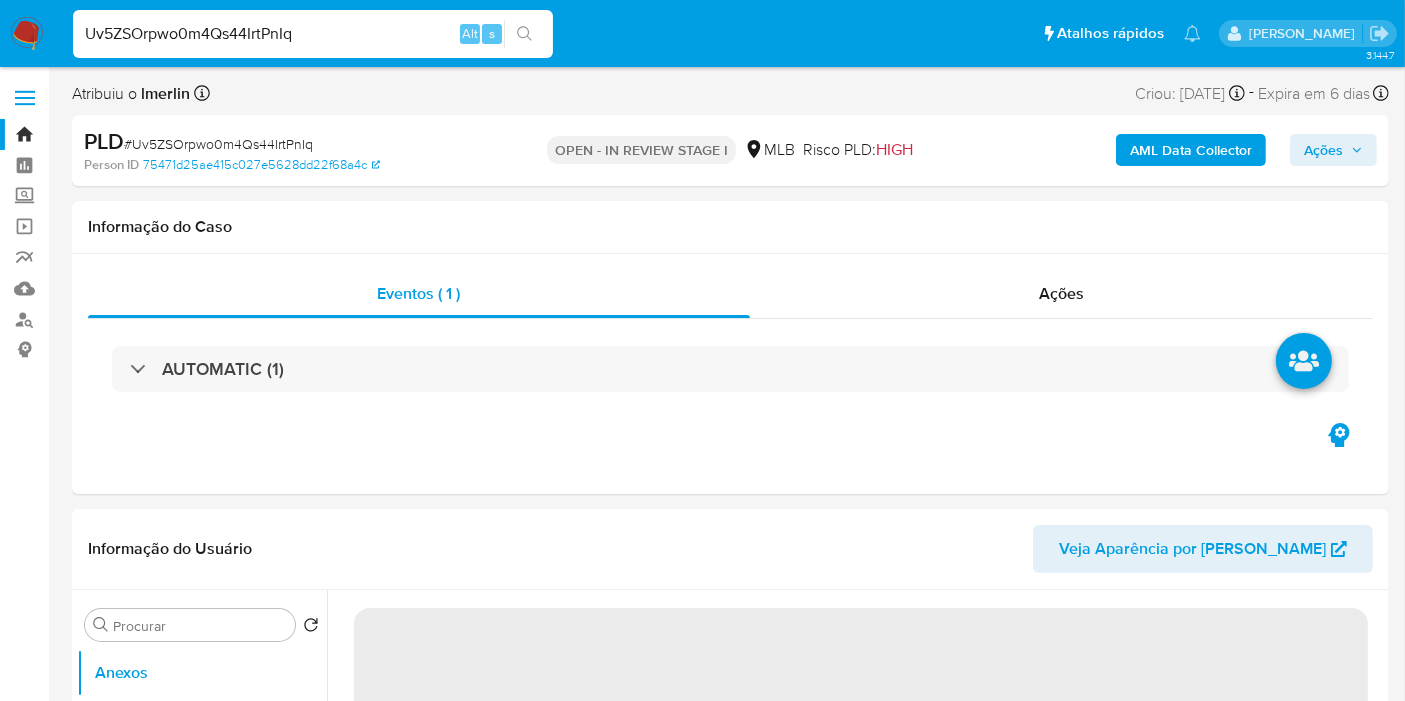 select on "10" 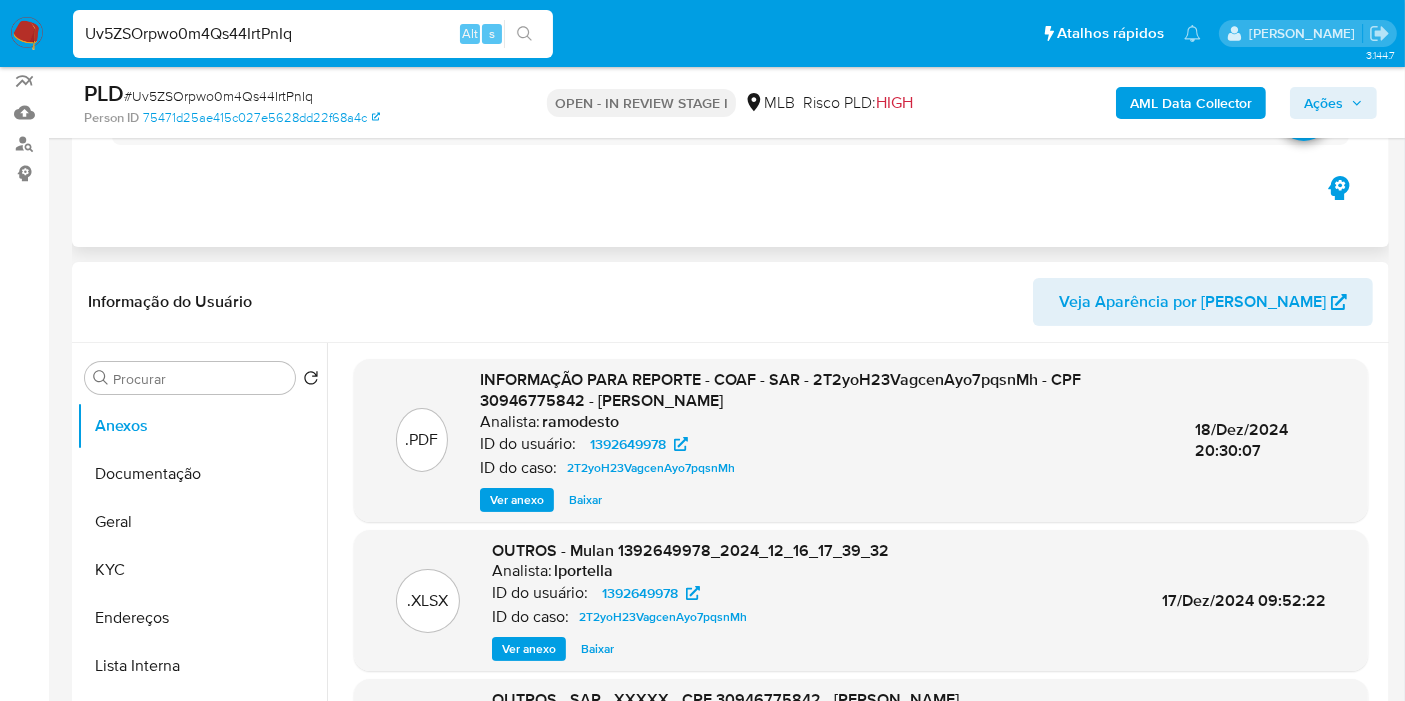 scroll, scrollTop: 222, scrollLeft: 0, axis: vertical 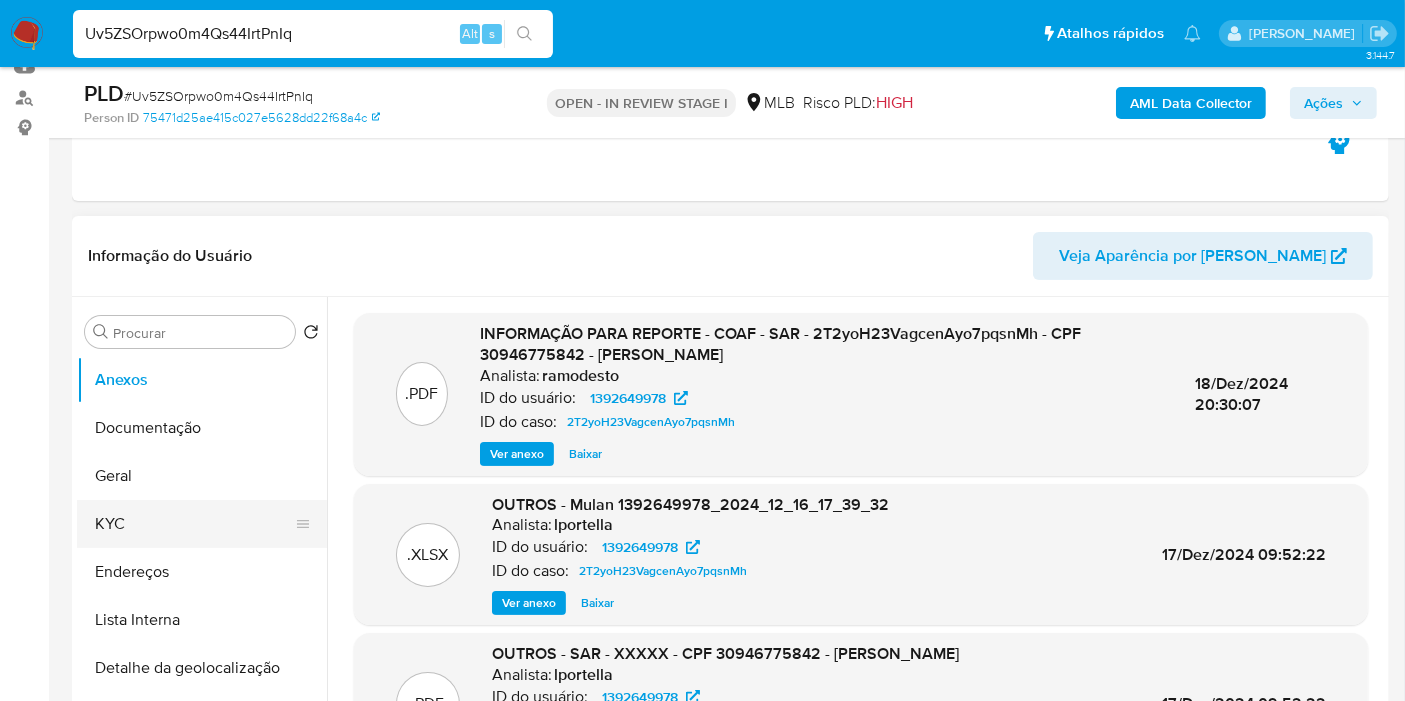 click on "KYC" at bounding box center [194, 524] 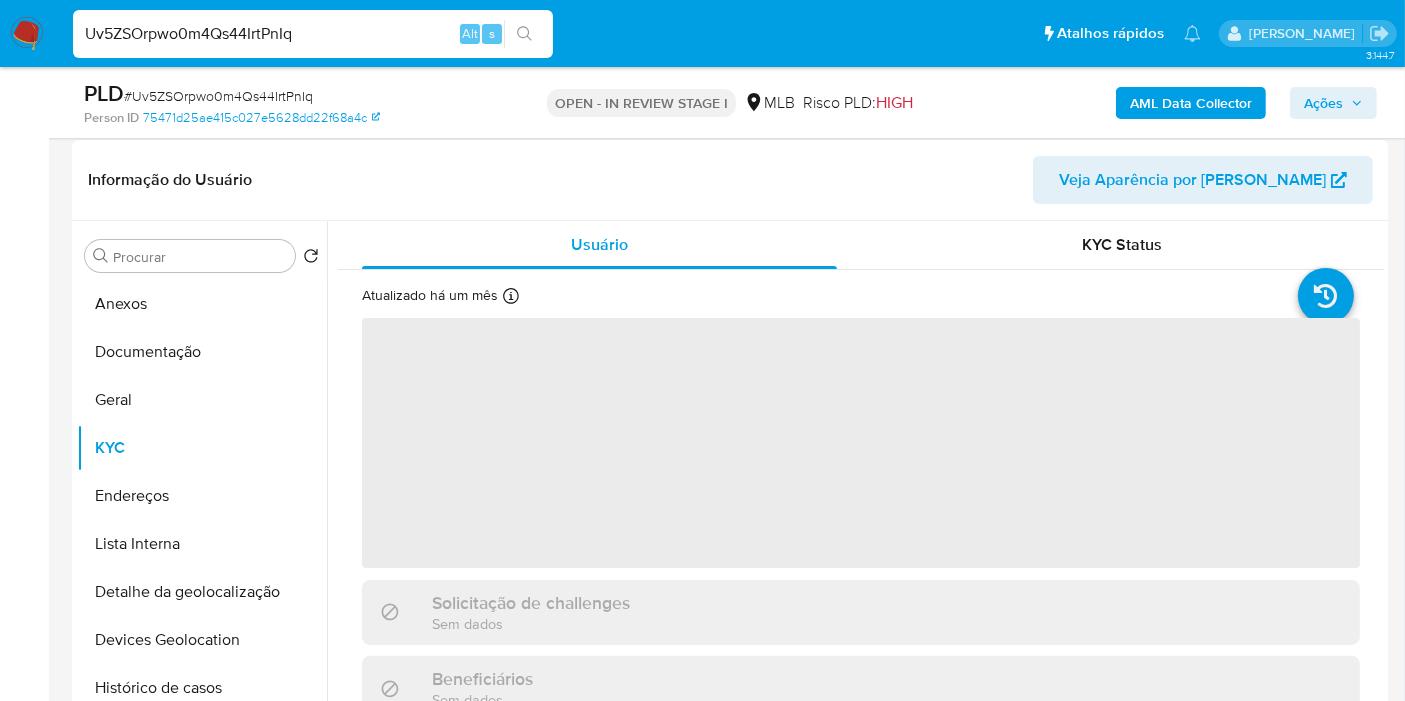 scroll, scrollTop: 333, scrollLeft: 0, axis: vertical 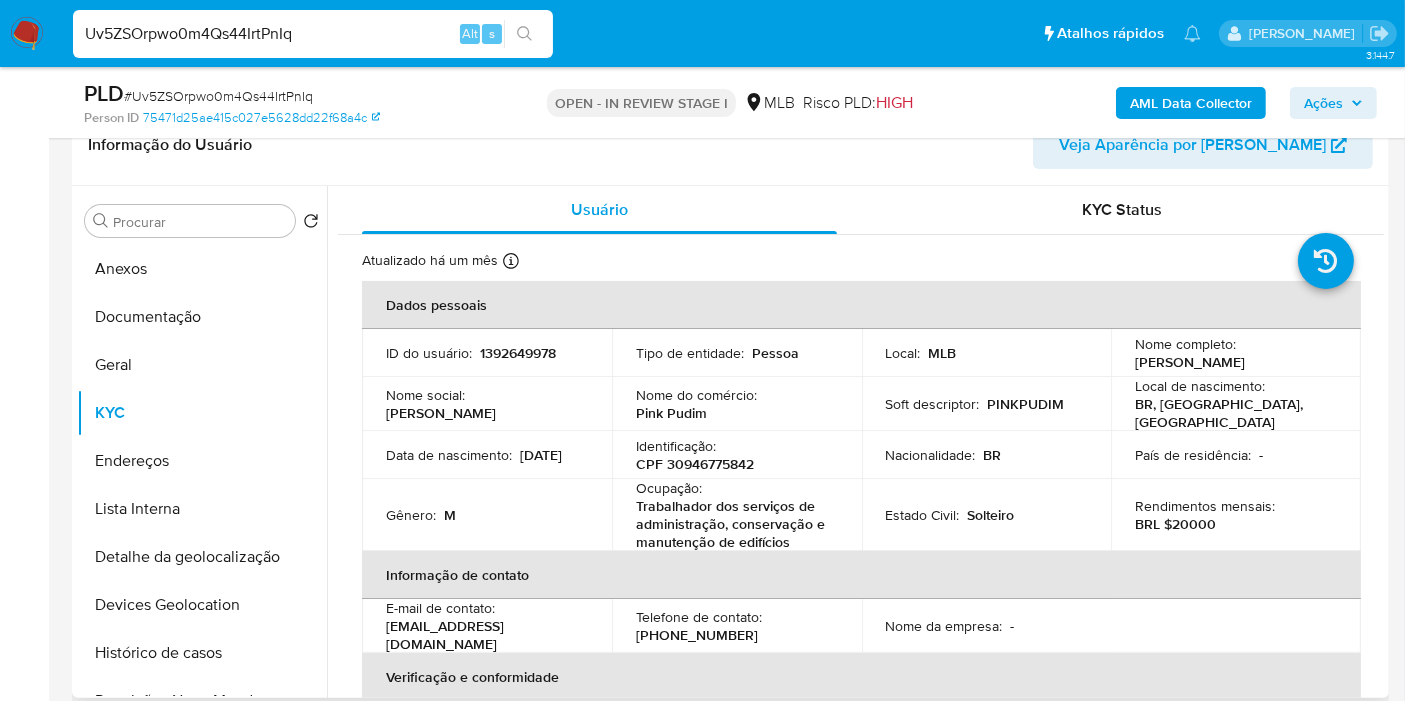 click on "CPF 30946775842" at bounding box center [695, 464] 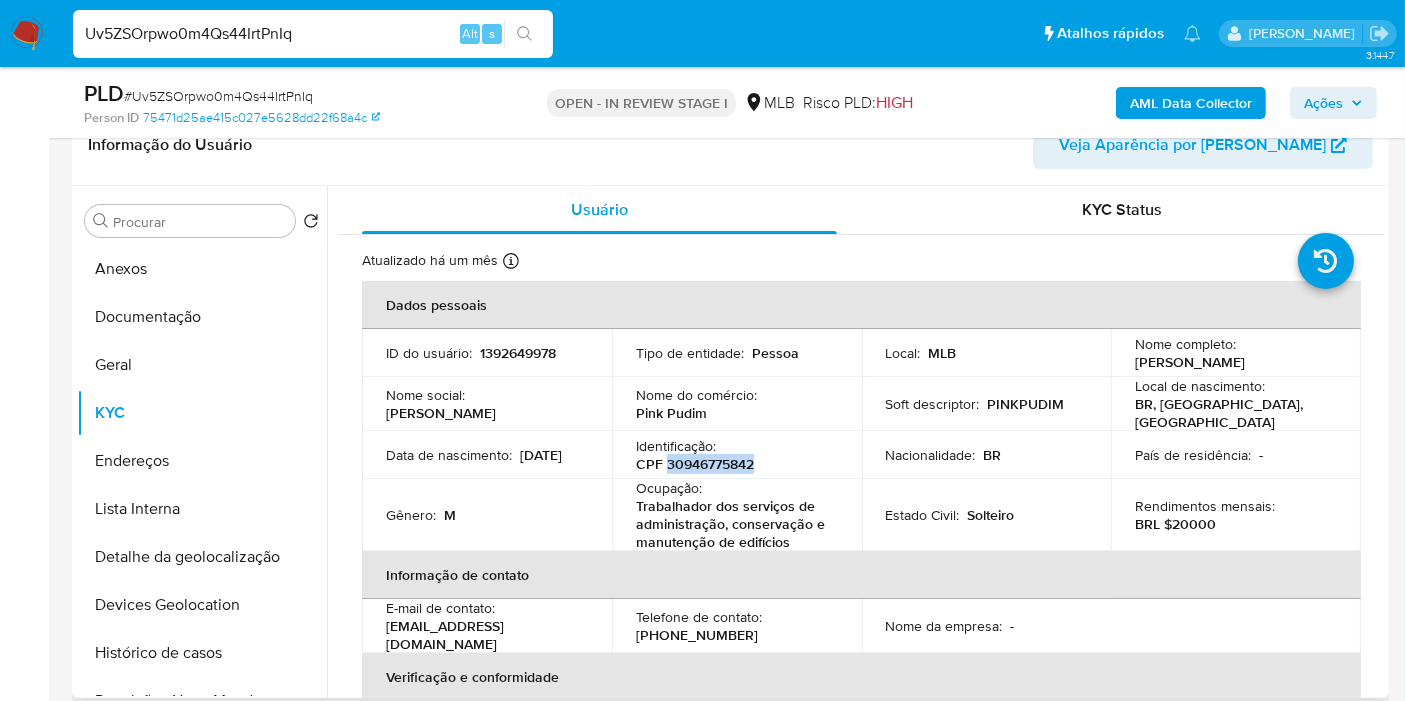 click on "CPF 30946775842" at bounding box center [695, 464] 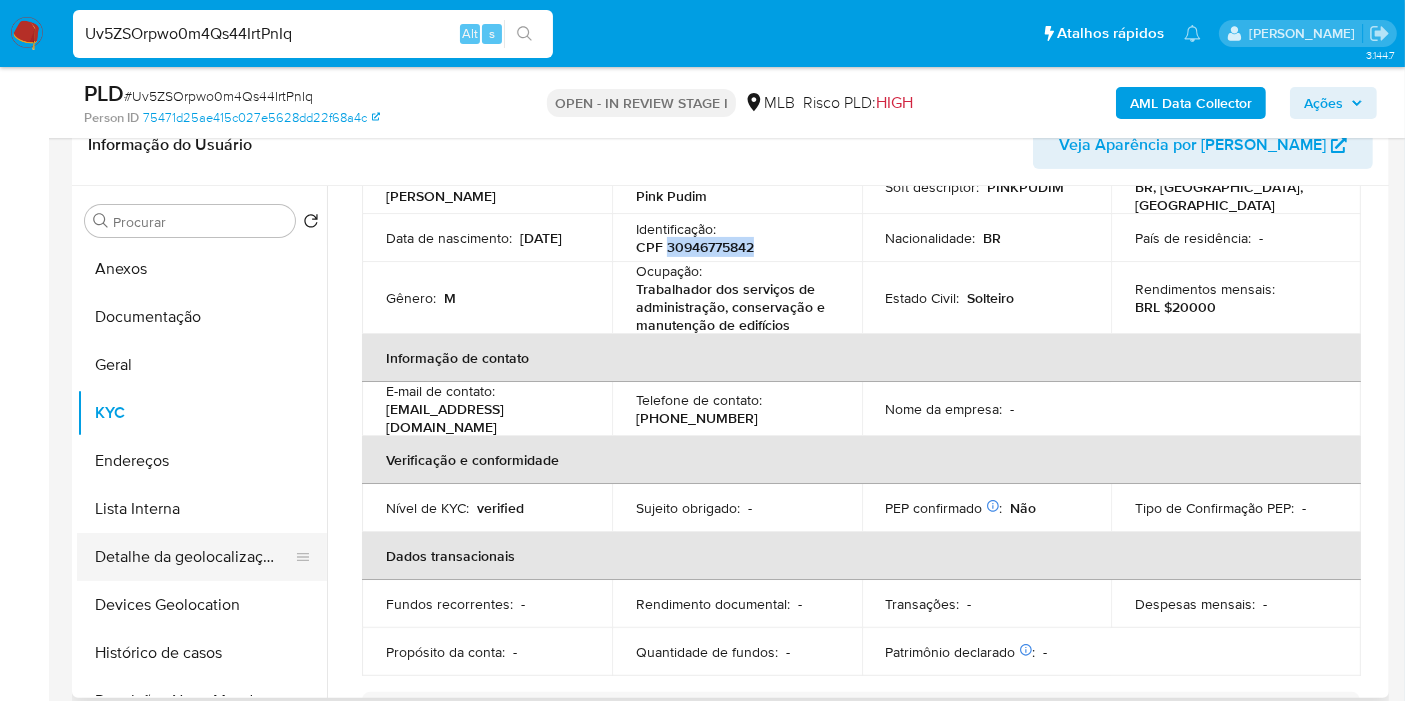 scroll, scrollTop: 222, scrollLeft: 0, axis: vertical 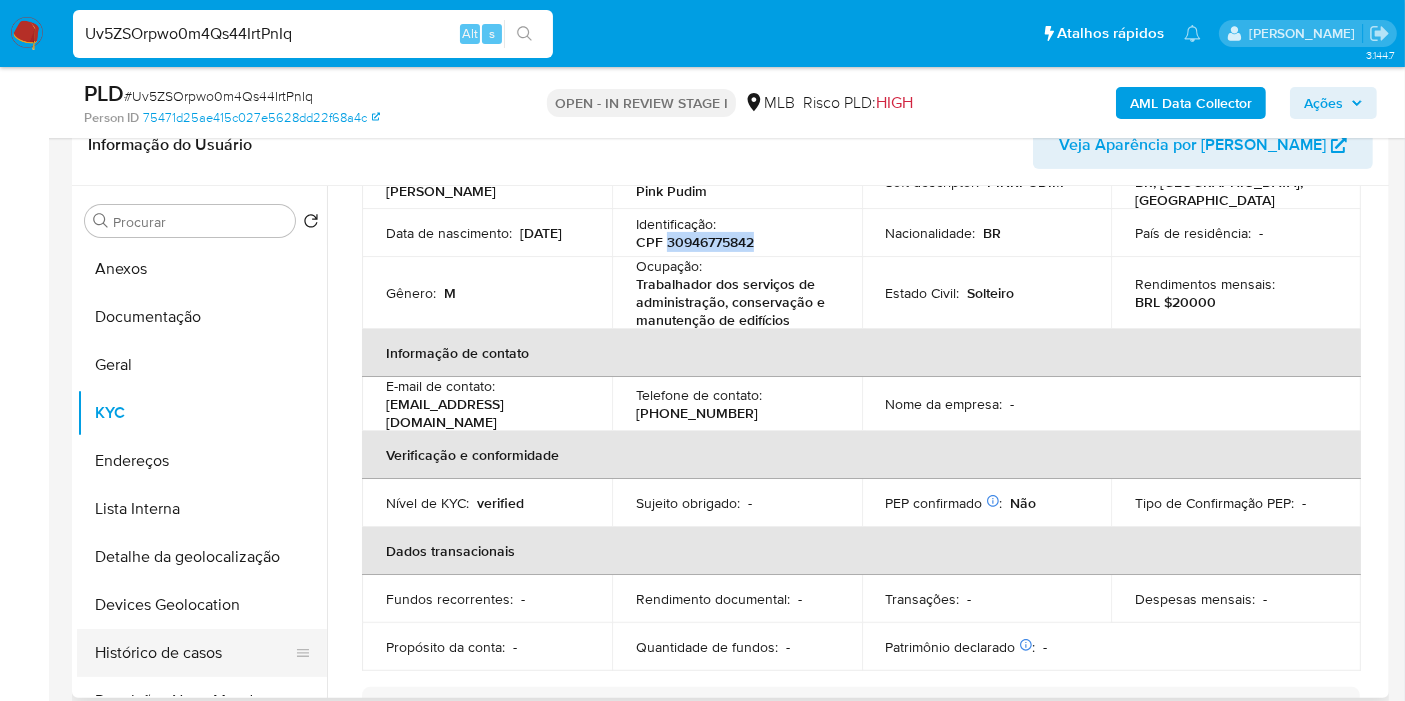 click on "Histórico de casos" at bounding box center [194, 653] 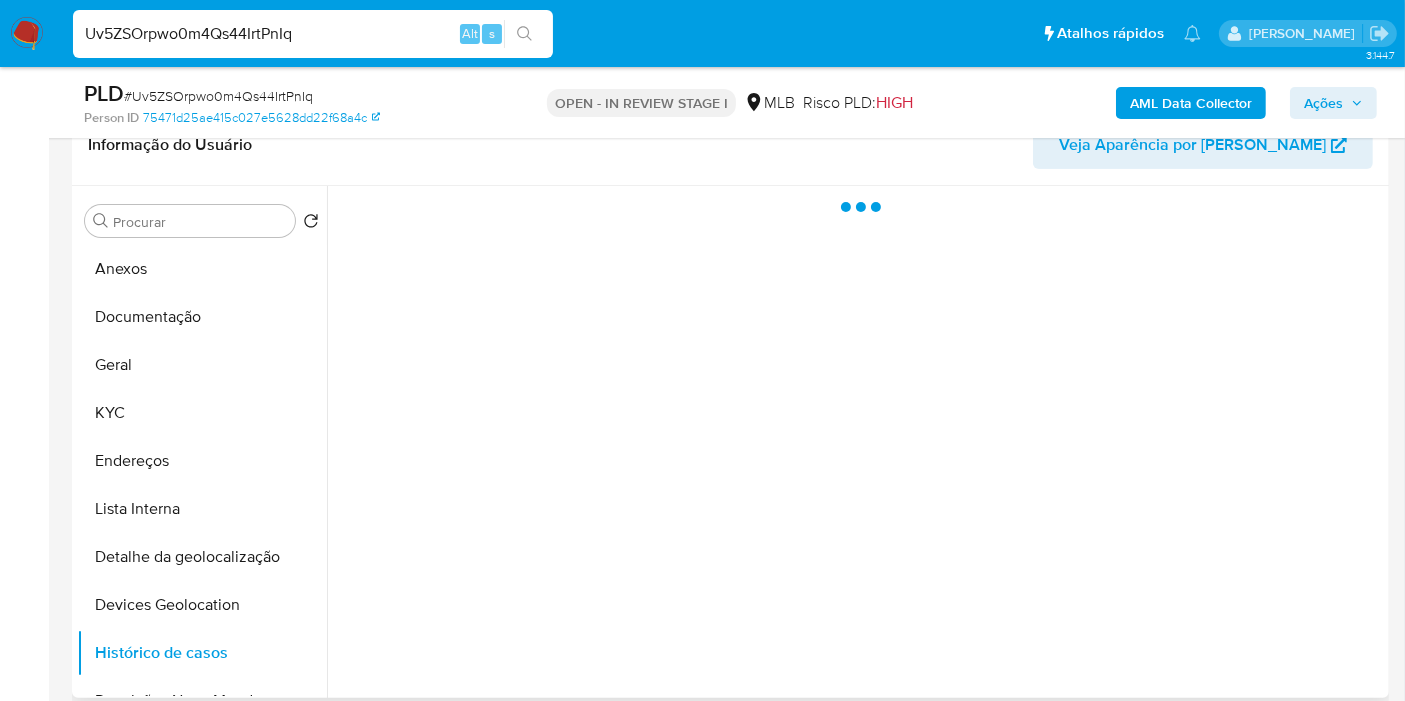 scroll, scrollTop: 0, scrollLeft: 0, axis: both 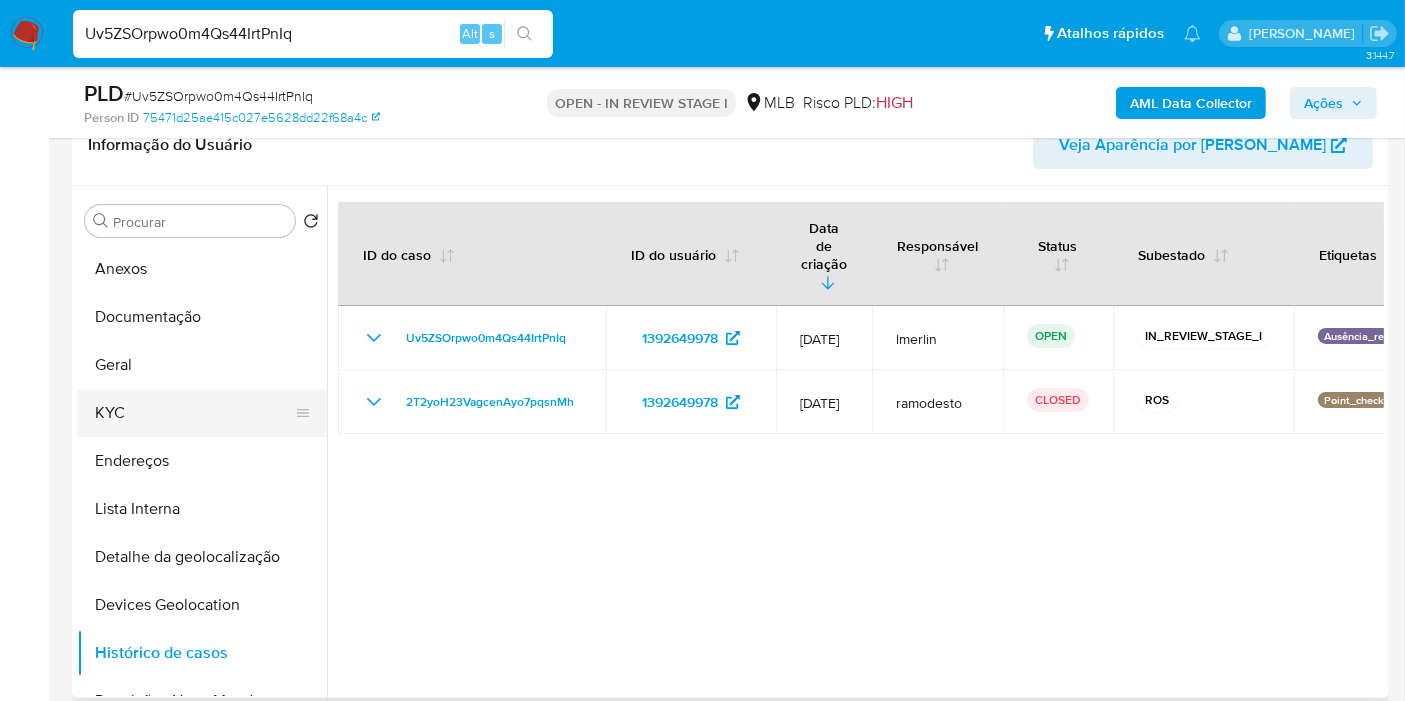 click on "KYC" at bounding box center [194, 413] 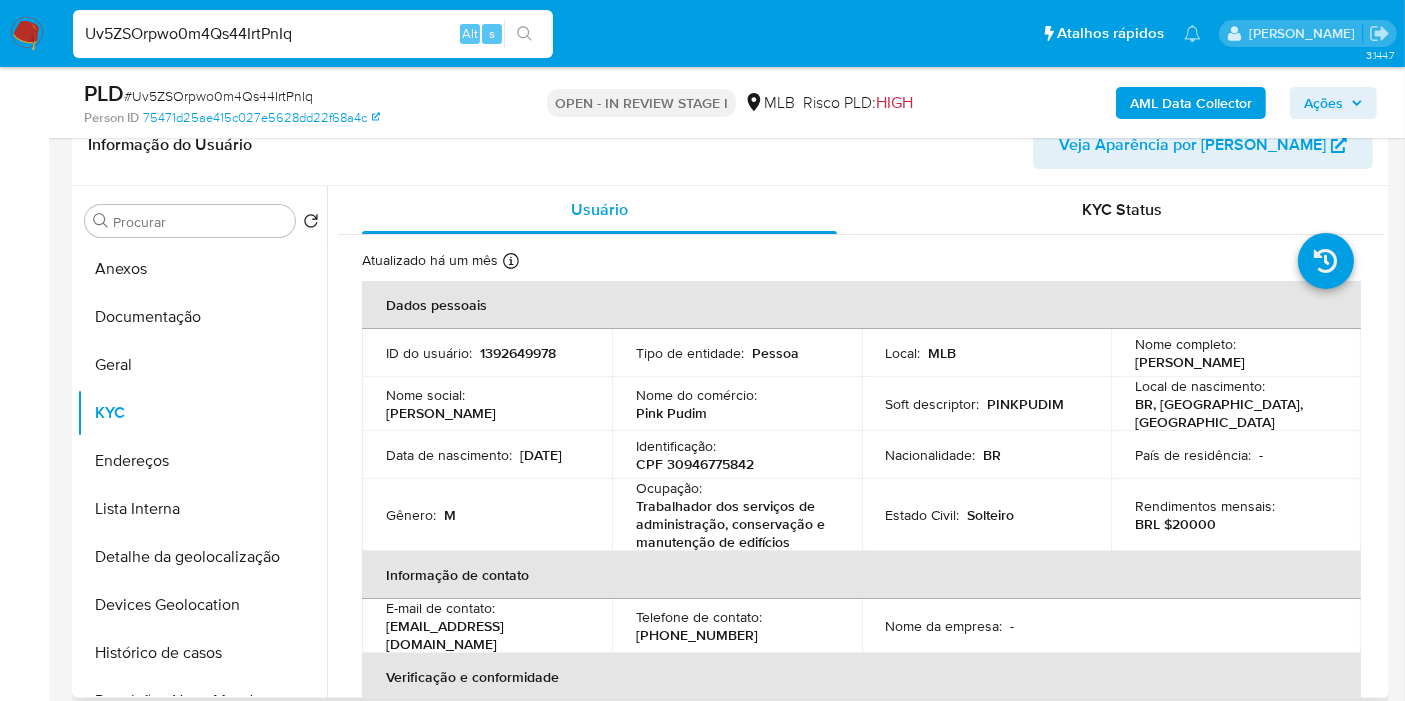 click on "Trabalhador dos serviços de administração, conservação e manutenção de edifícios" at bounding box center [733, 524] 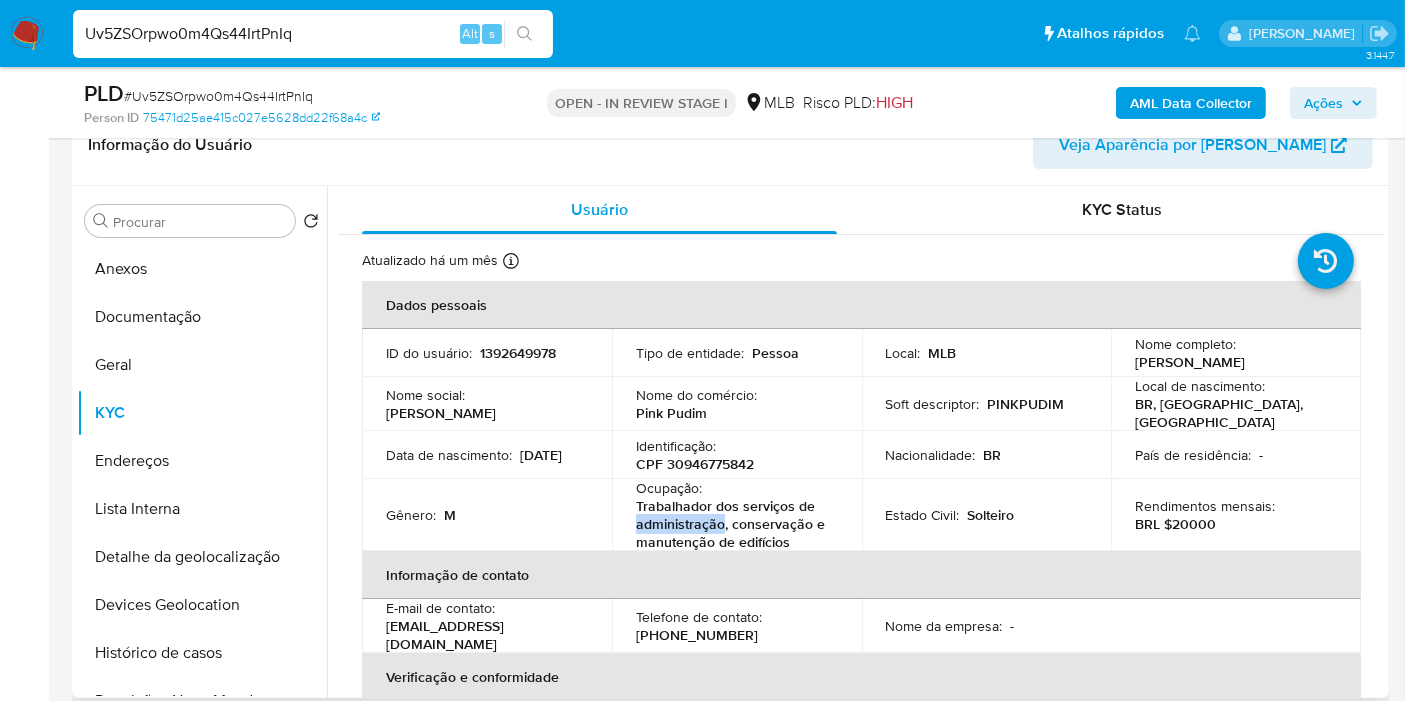 click on "Trabalhador dos serviços de administração, conservação e manutenção de edifícios" at bounding box center [733, 524] 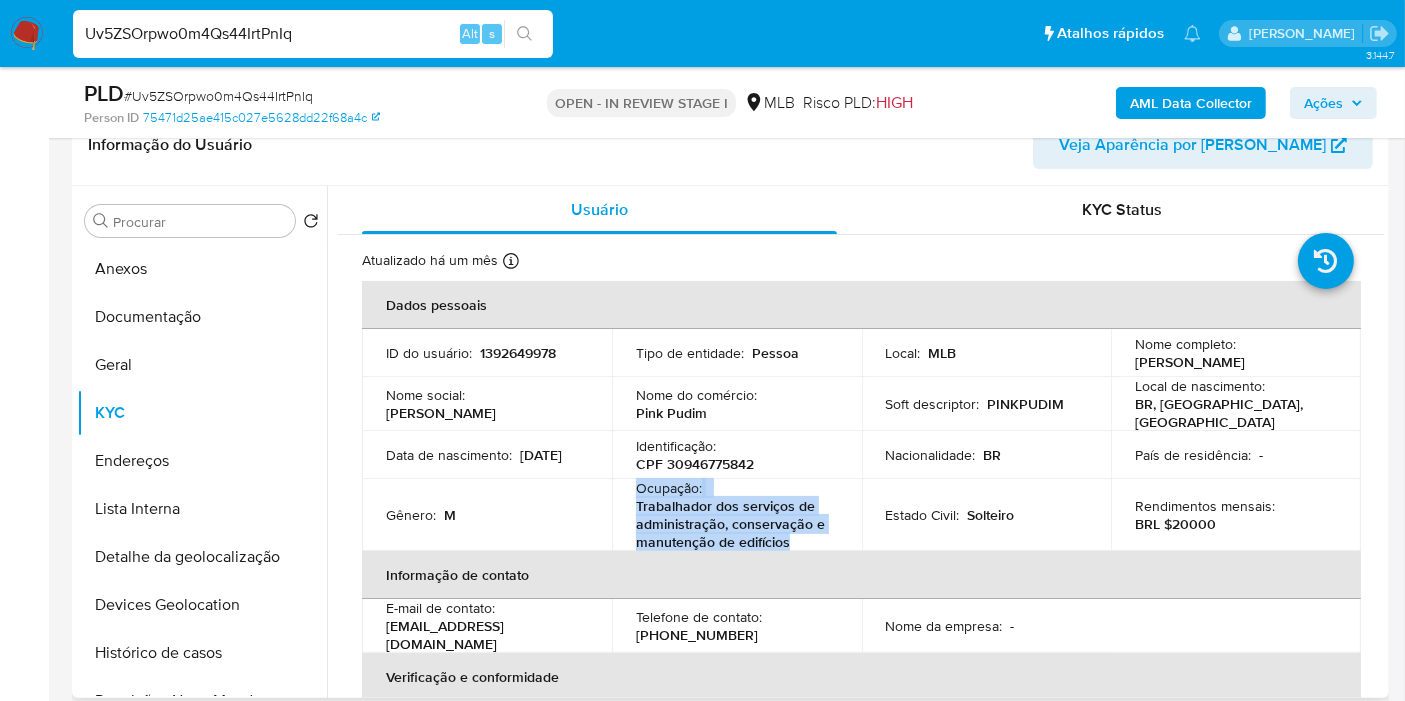 click on "Trabalhador dos serviços de administração, conservação e manutenção de edifícios" at bounding box center [733, 524] 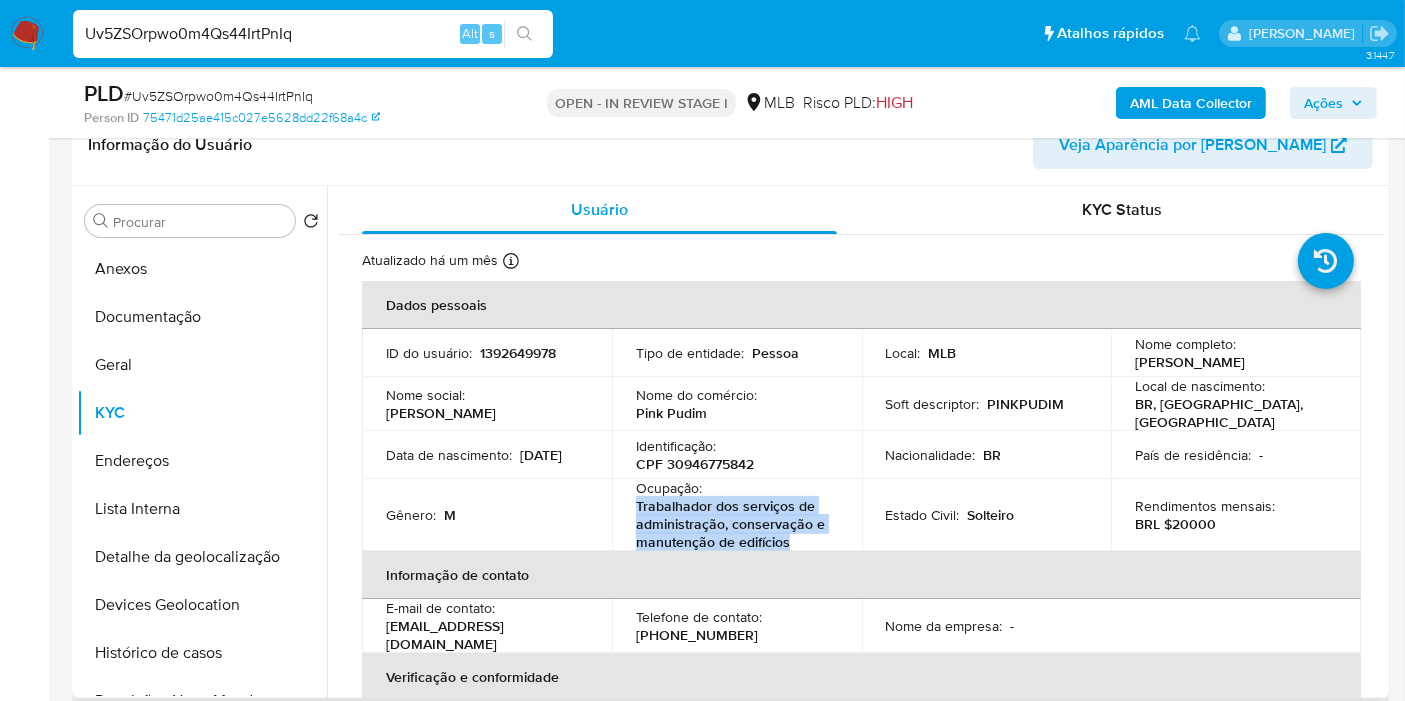 drag, startPoint x: 802, startPoint y: 534, endPoint x: 636, endPoint y: 504, distance: 168.68906 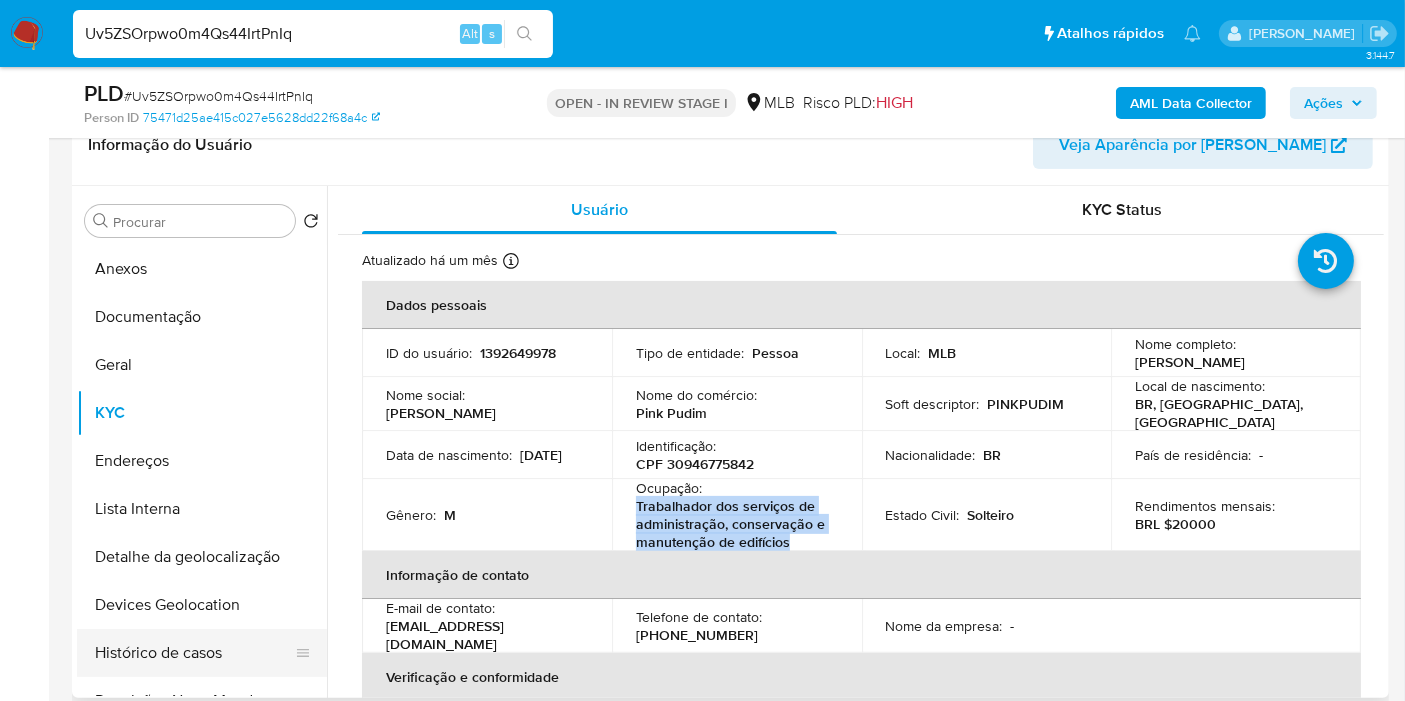 click on "Histórico de casos" at bounding box center (194, 653) 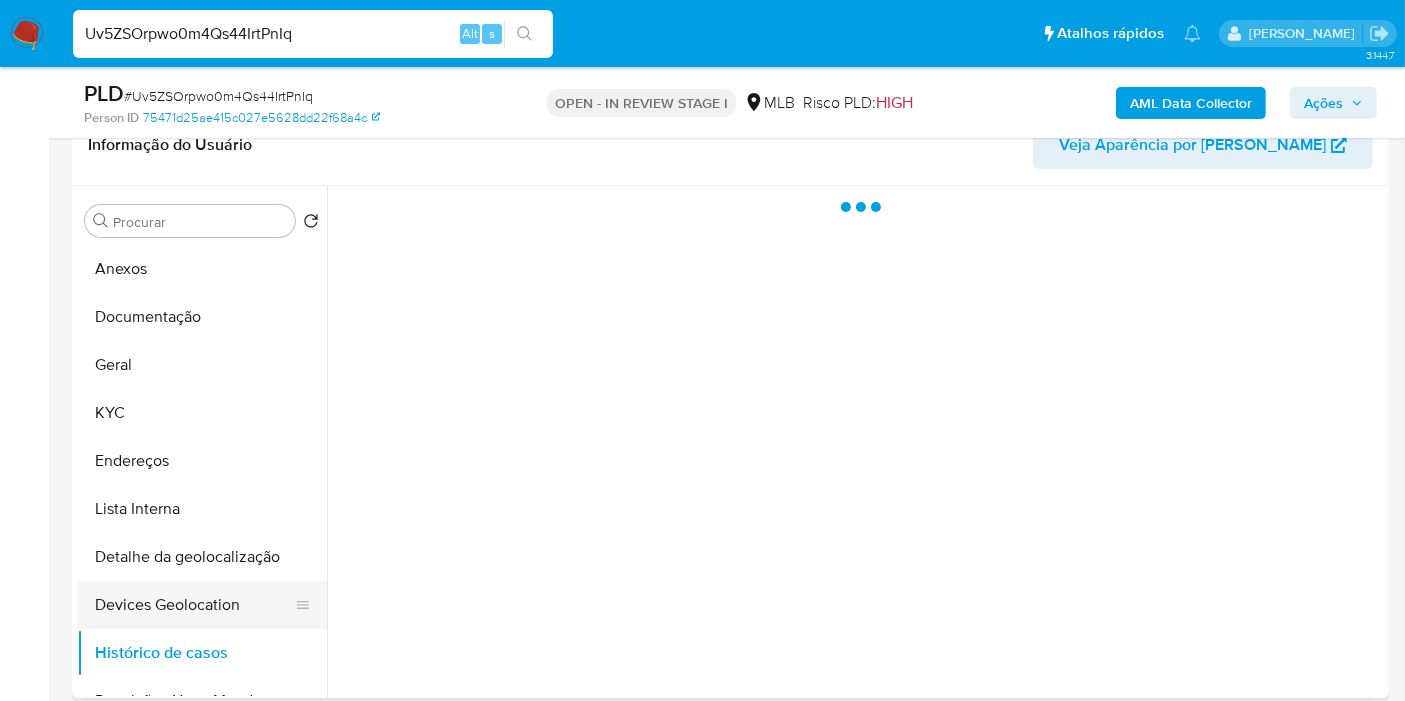click on "Devices Geolocation" at bounding box center (194, 605) 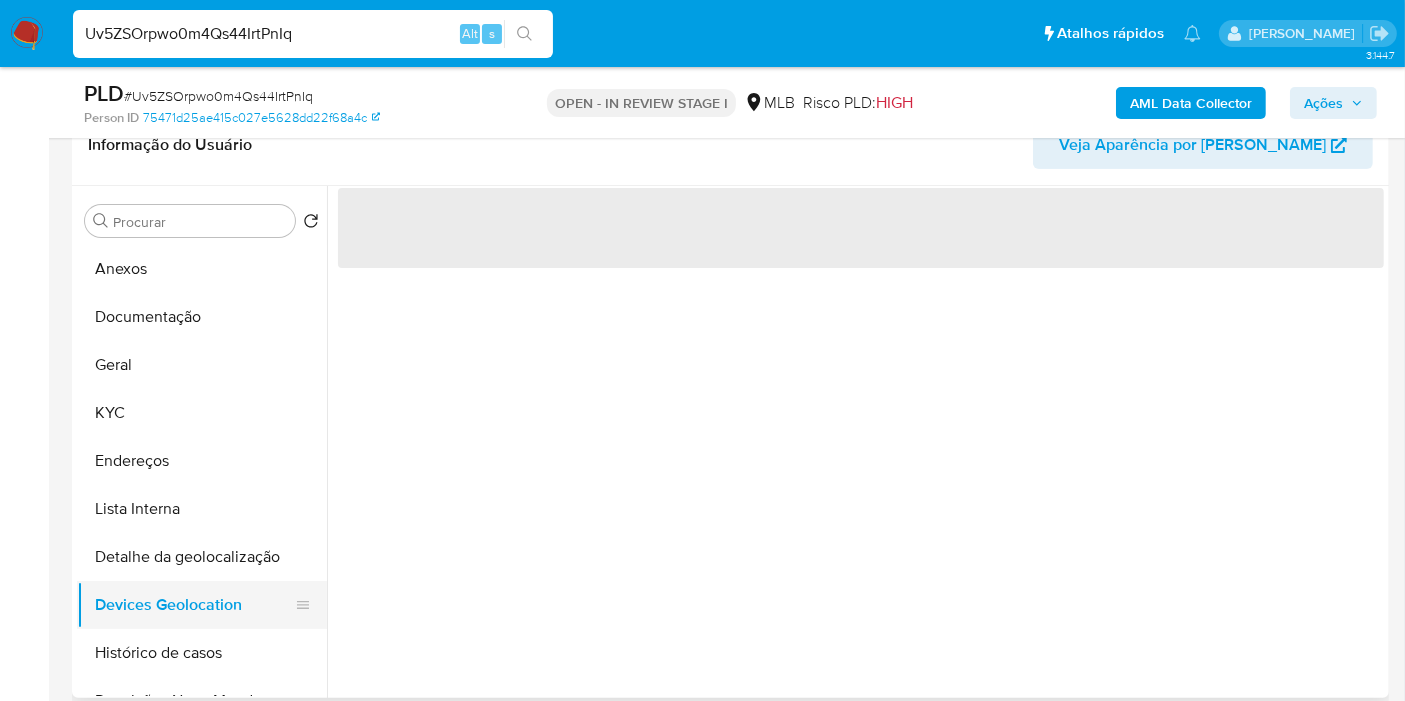 scroll, scrollTop: 111, scrollLeft: 0, axis: vertical 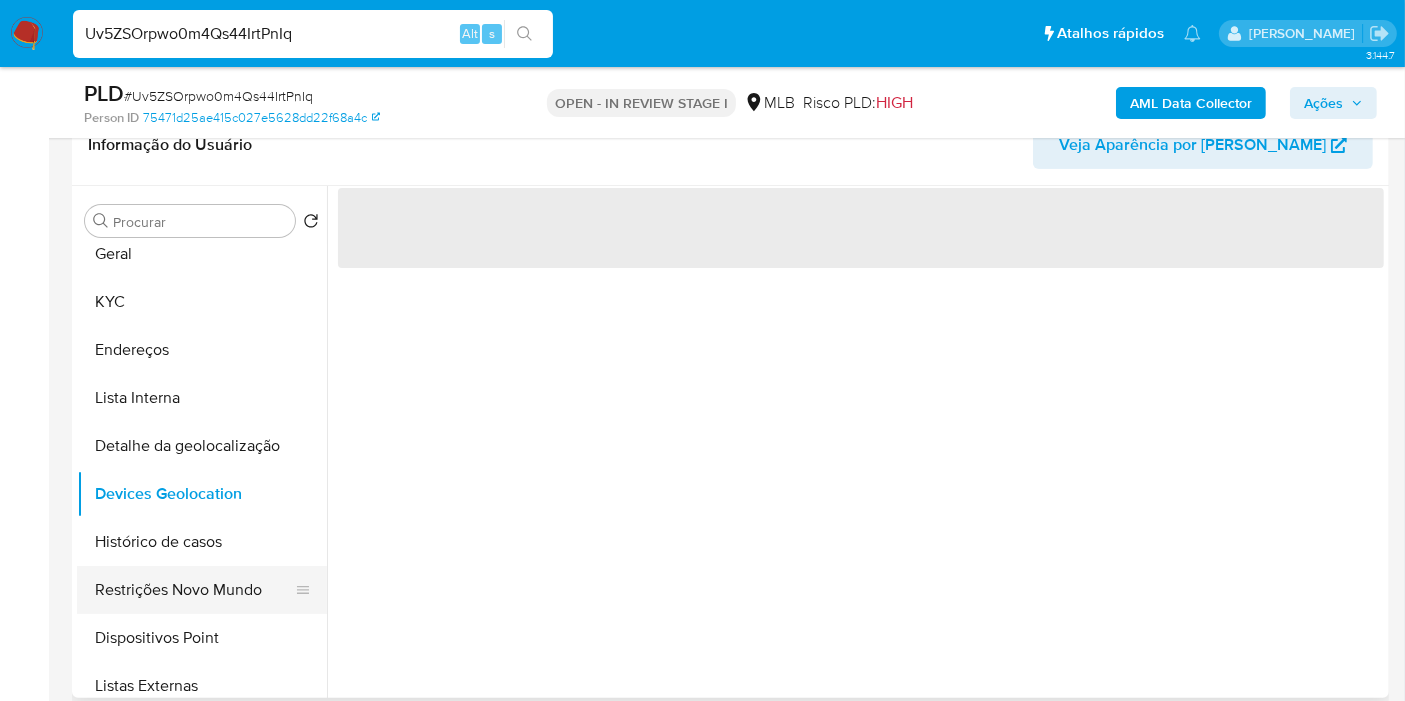 click on "Restrições Novo Mundo" at bounding box center [194, 590] 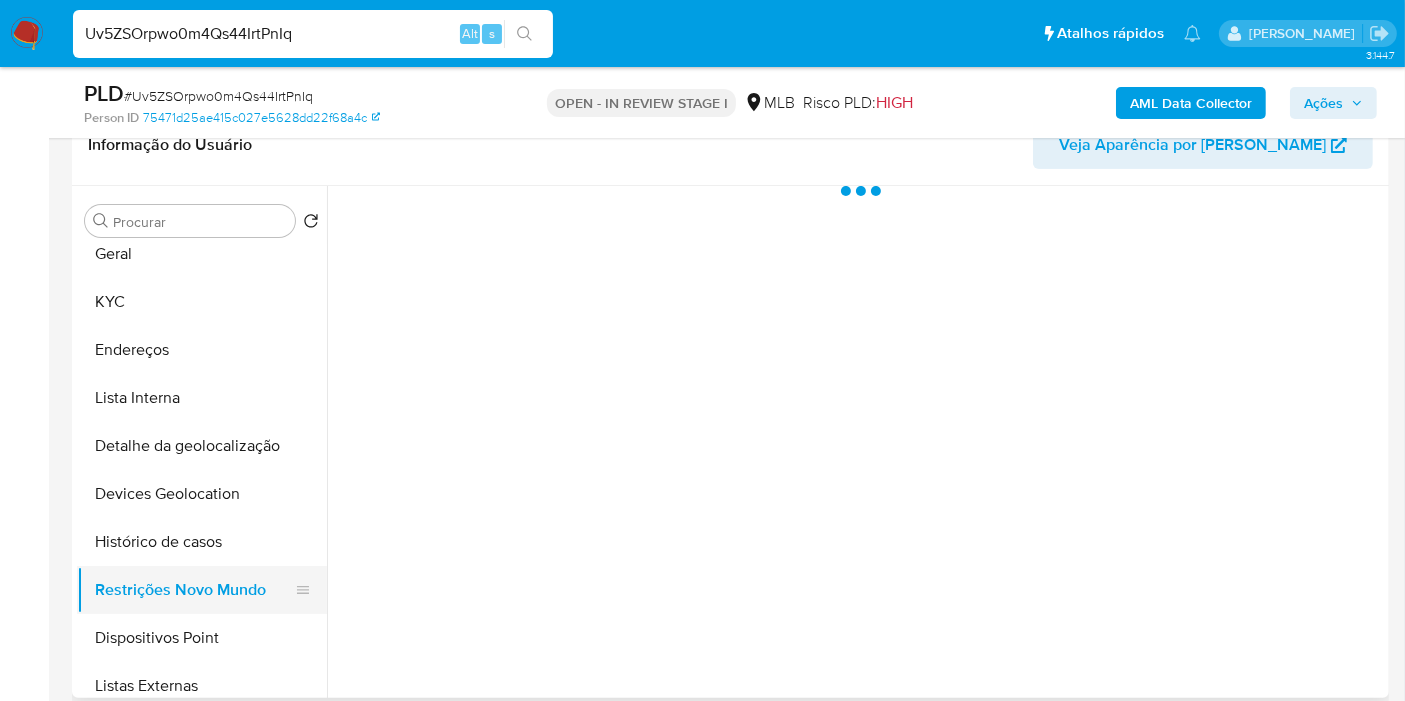 scroll, scrollTop: 0, scrollLeft: 0, axis: both 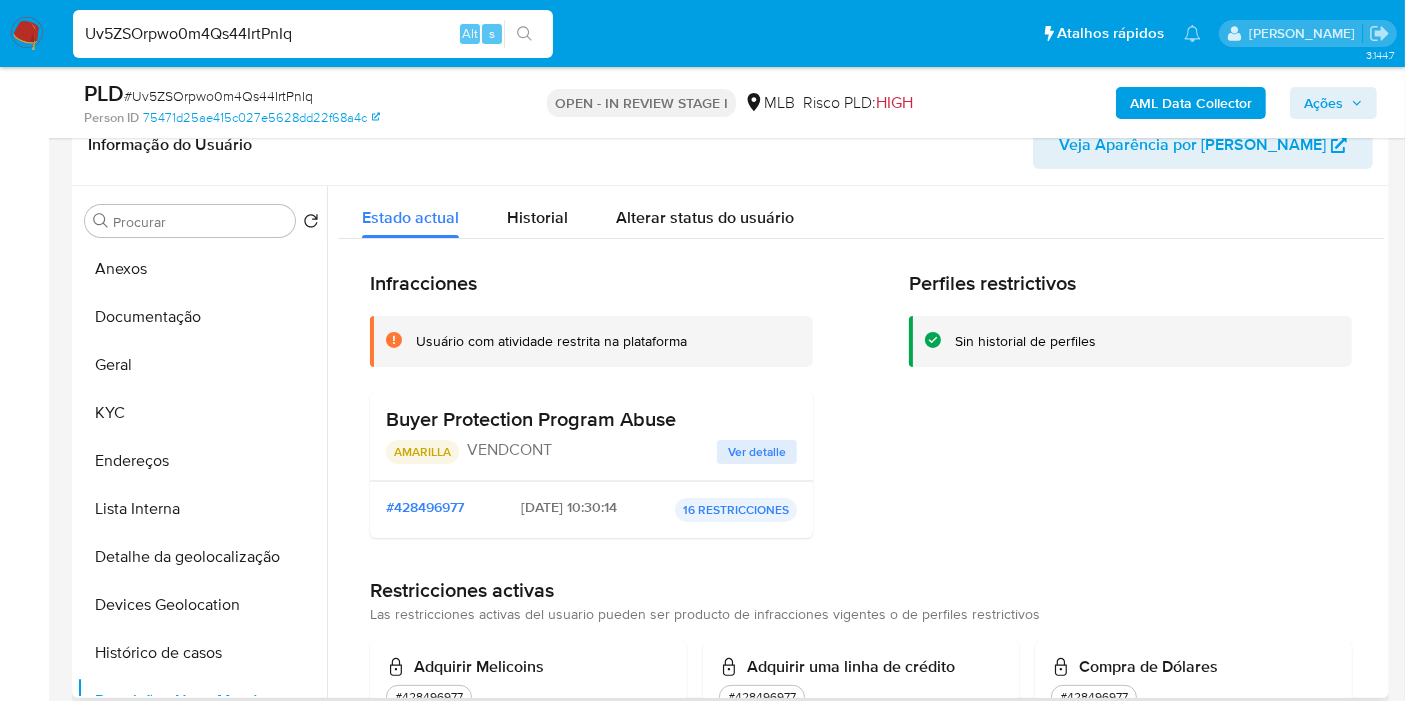 click on "Ver detalle" at bounding box center [757, 452] 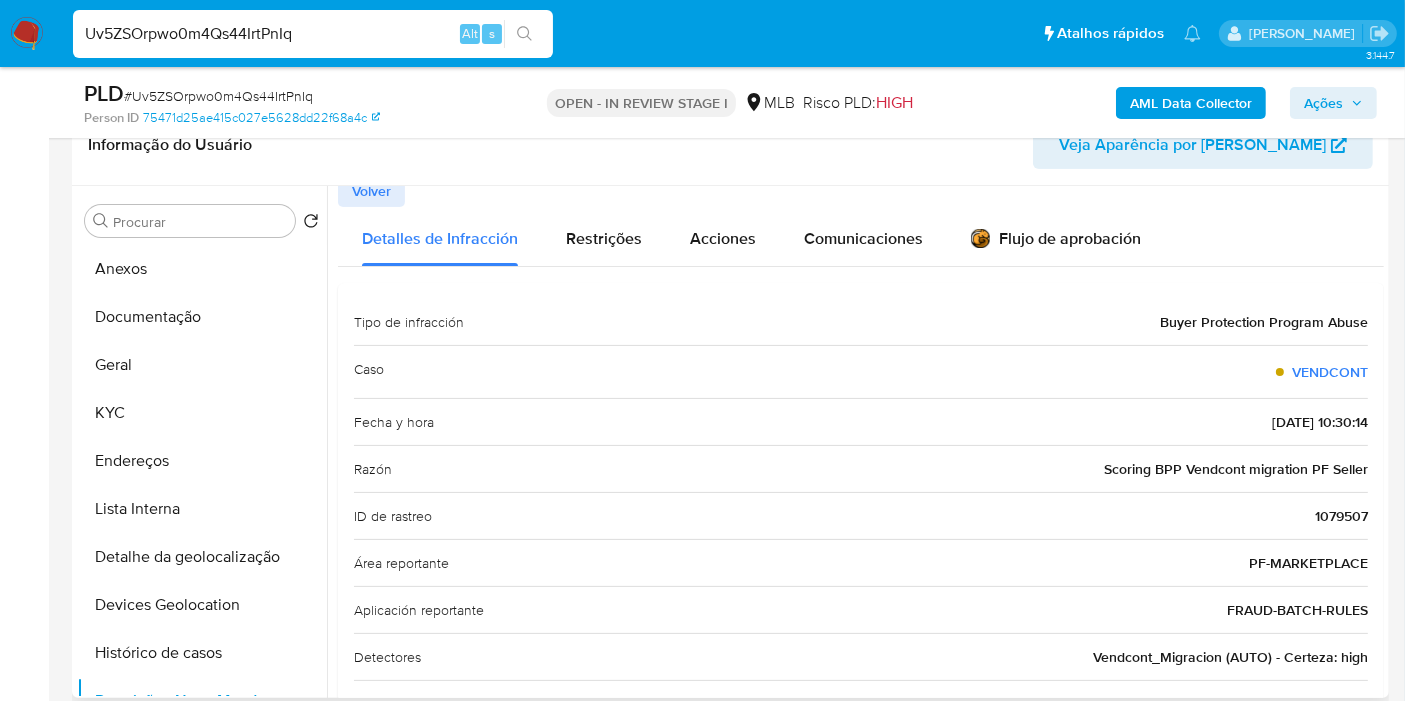 scroll, scrollTop: 0, scrollLeft: 0, axis: both 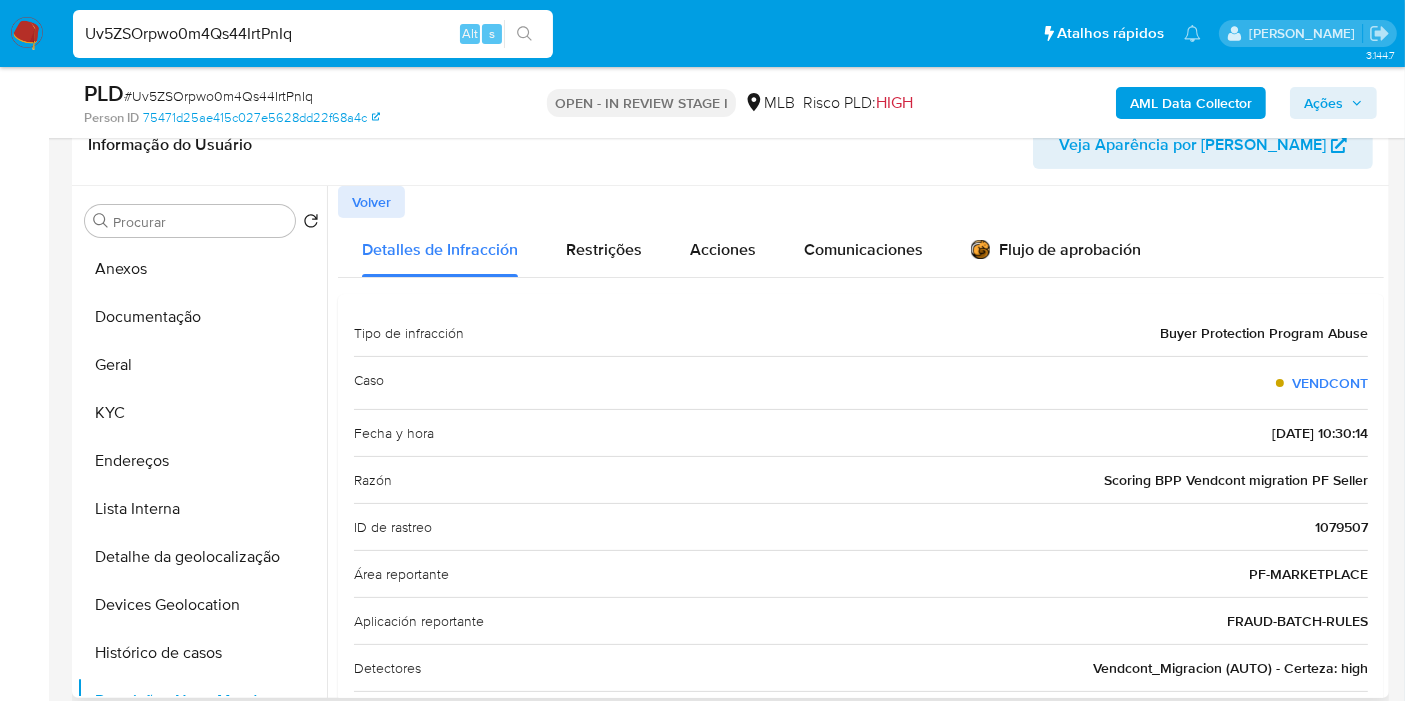 click on "Volver" at bounding box center (371, 202) 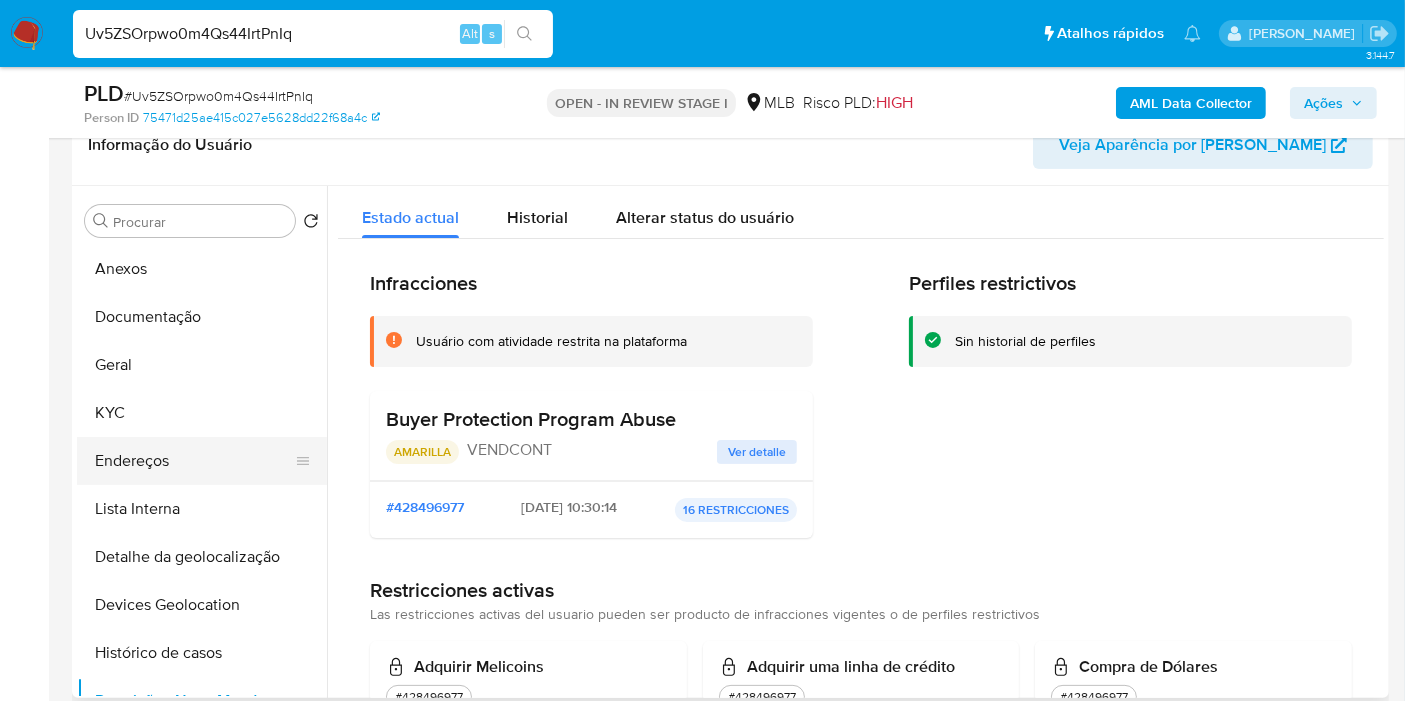 click on "Endereços" at bounding box center [194, 461] 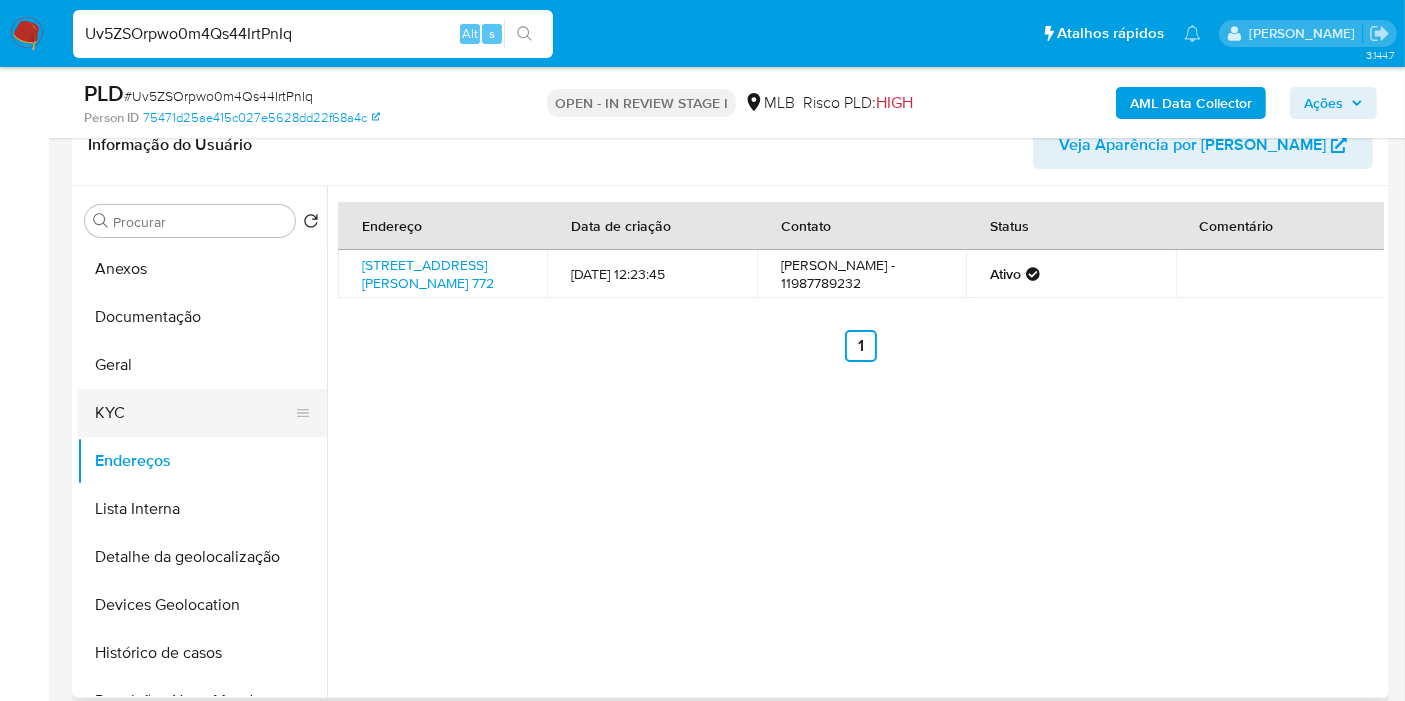 click on "KYC" at bounding box center (194, 413) 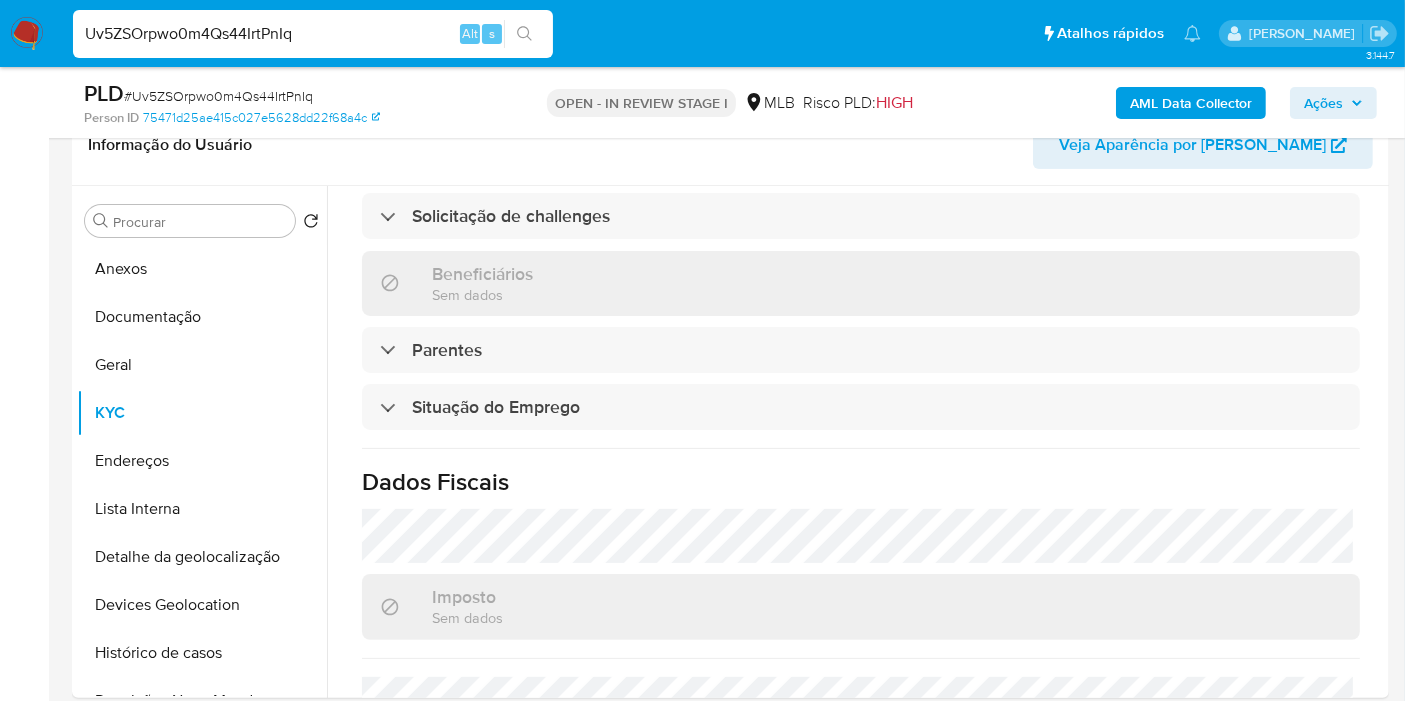 scroll, scrollTop: 932, scrollLeft: 0, axis: vertical 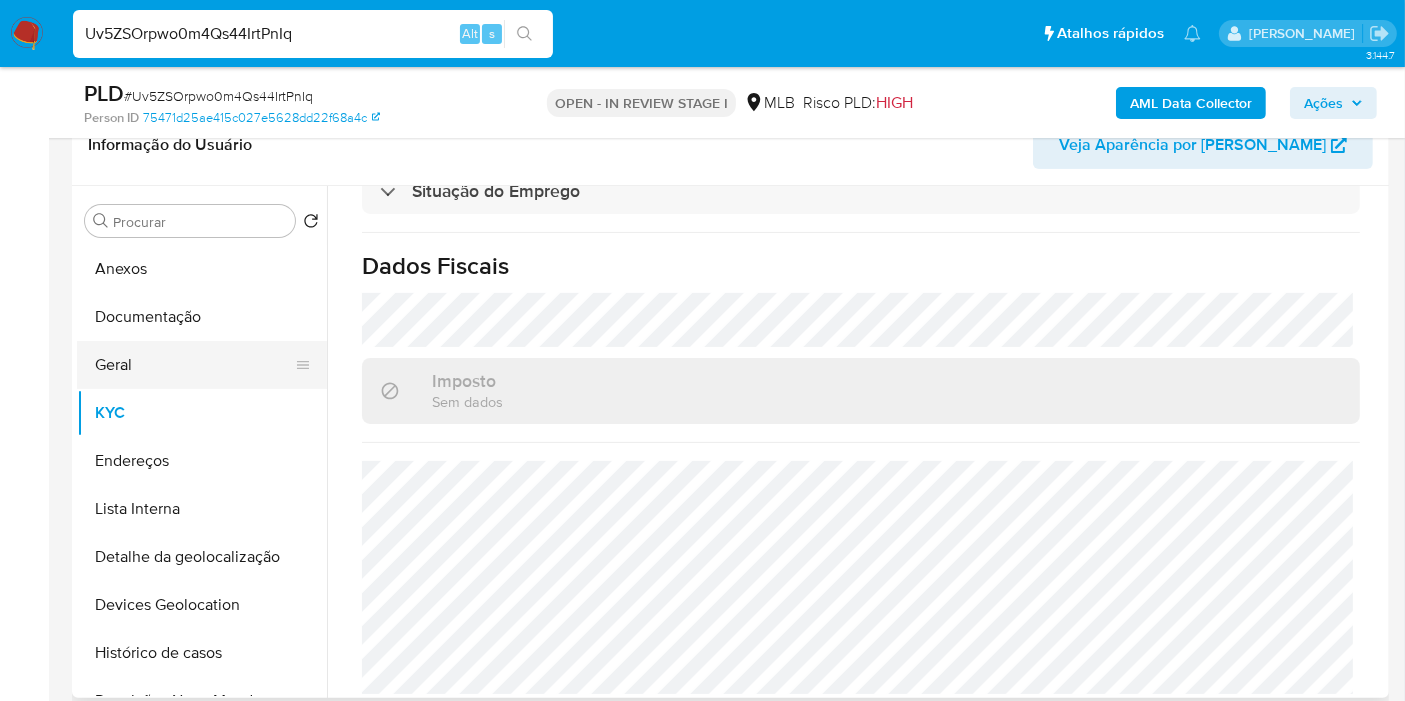 click on "Geral" at bounding box center (194, 365) 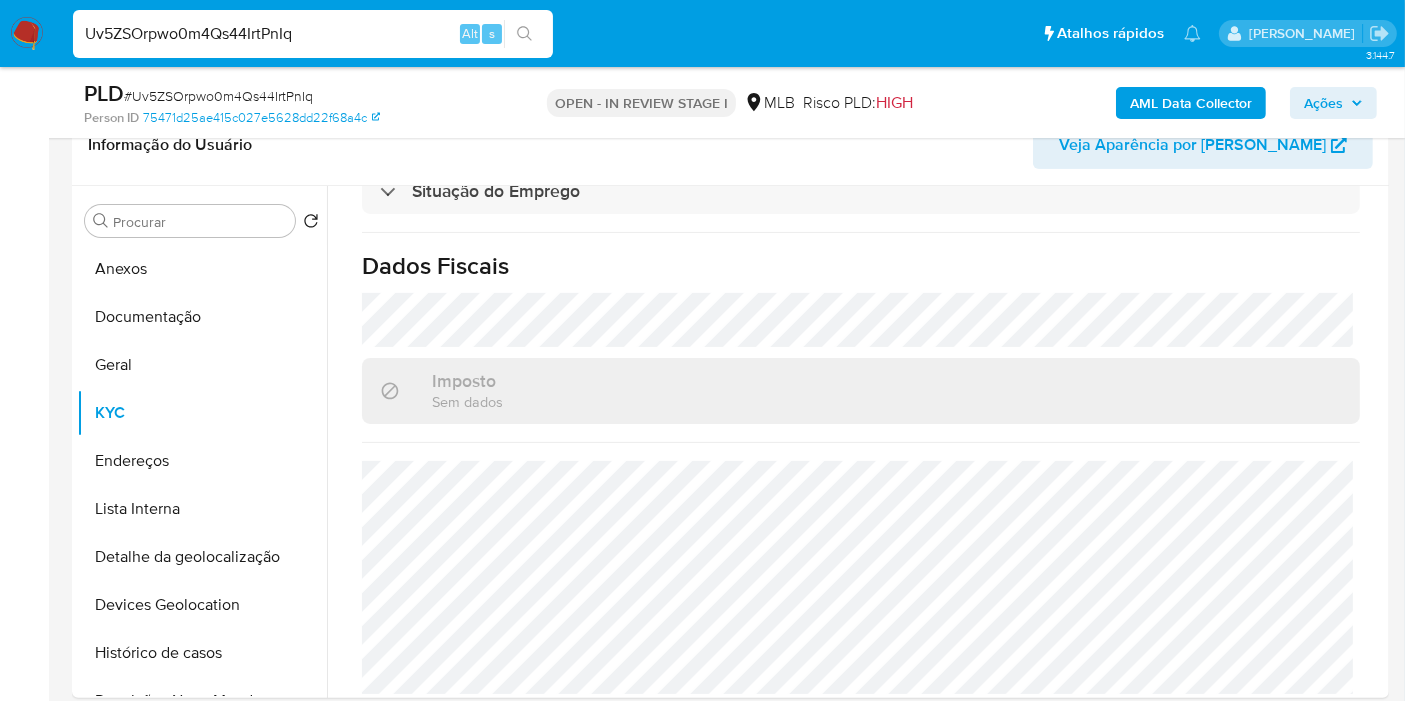 scroll, scrollTop: 0, scrollLeft: 0, axis: both 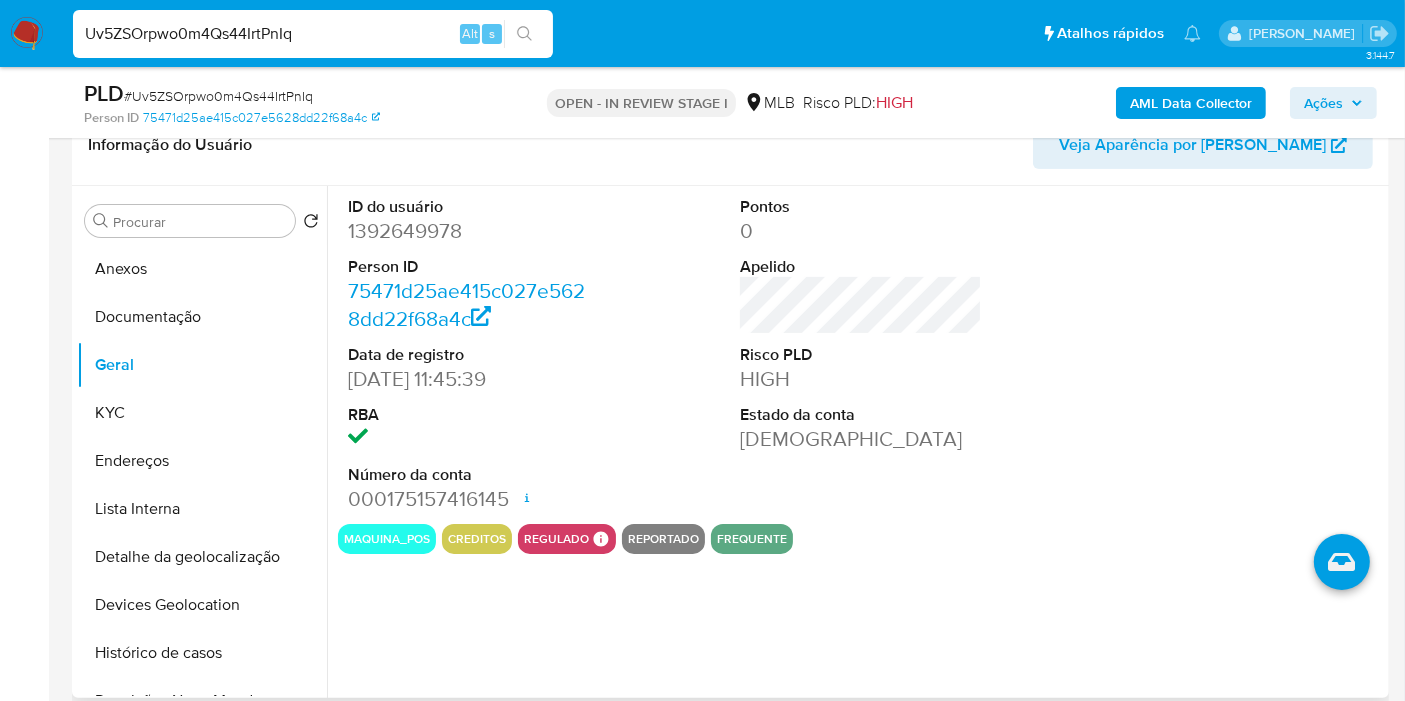 type 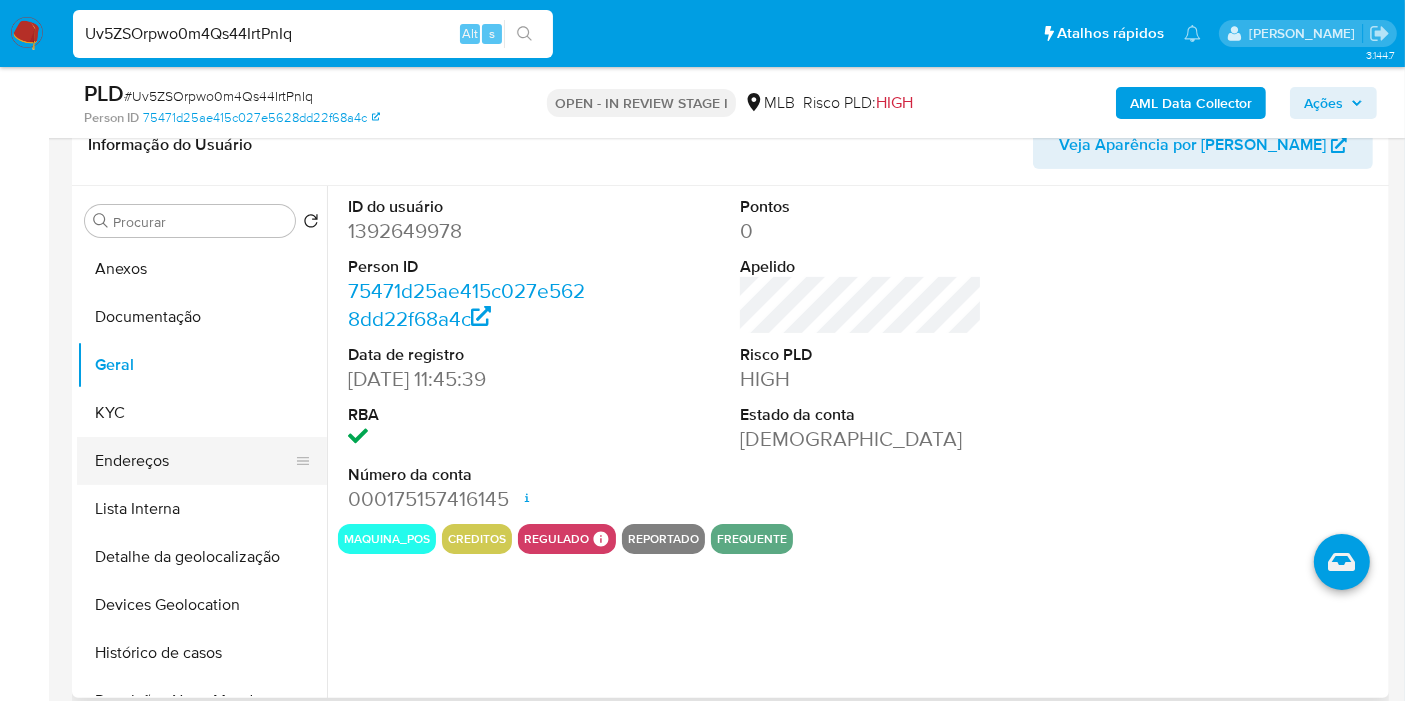 click on "Endereços" at bounding box center [194, 461] 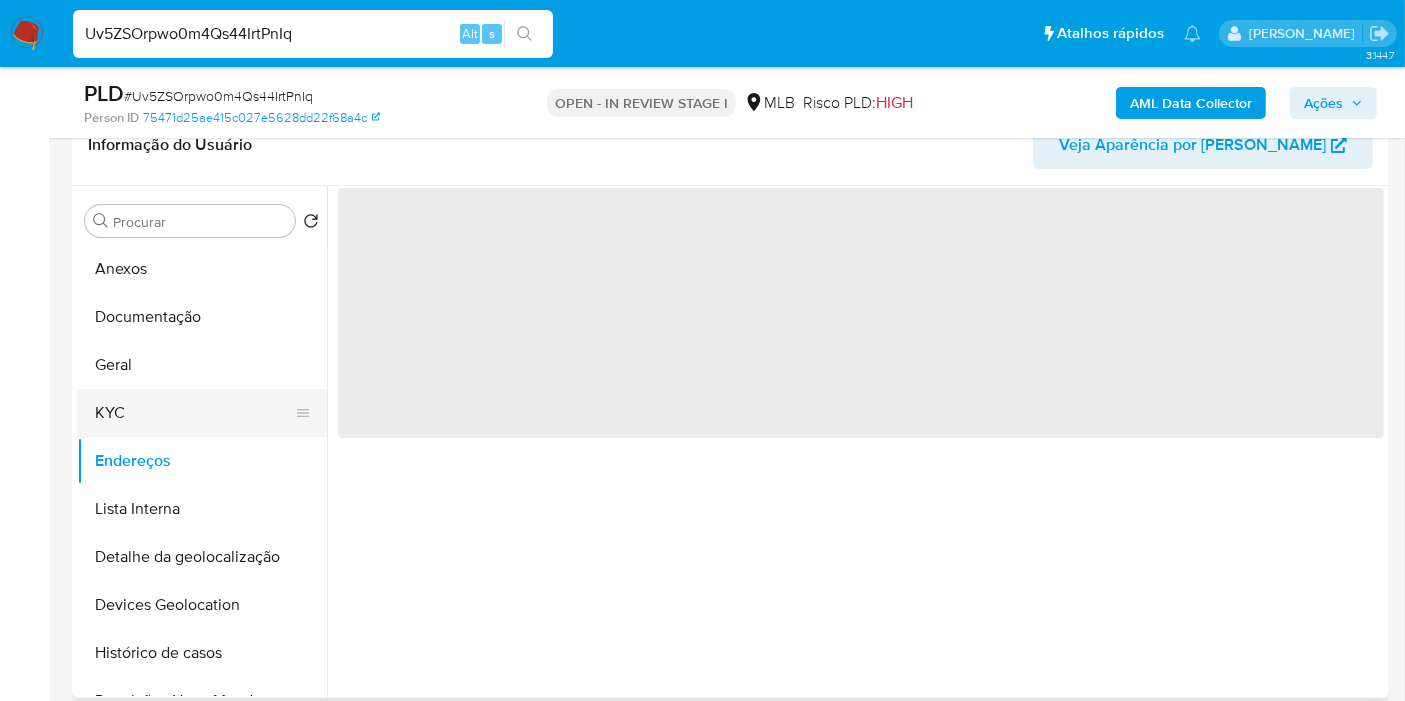 click on "KYC" at bounding box center [194, 413] 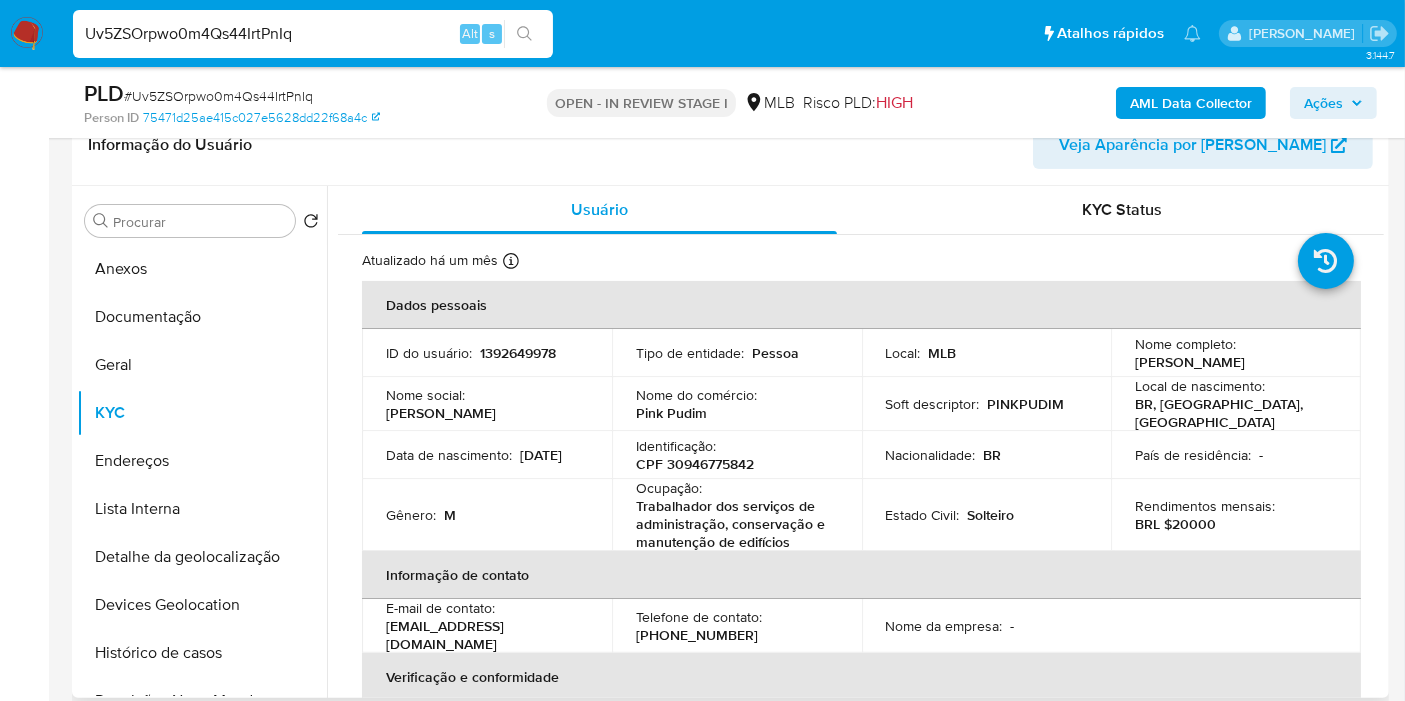 scroll, scrollTop: 448, scrollLeft: 0, axis: vertical 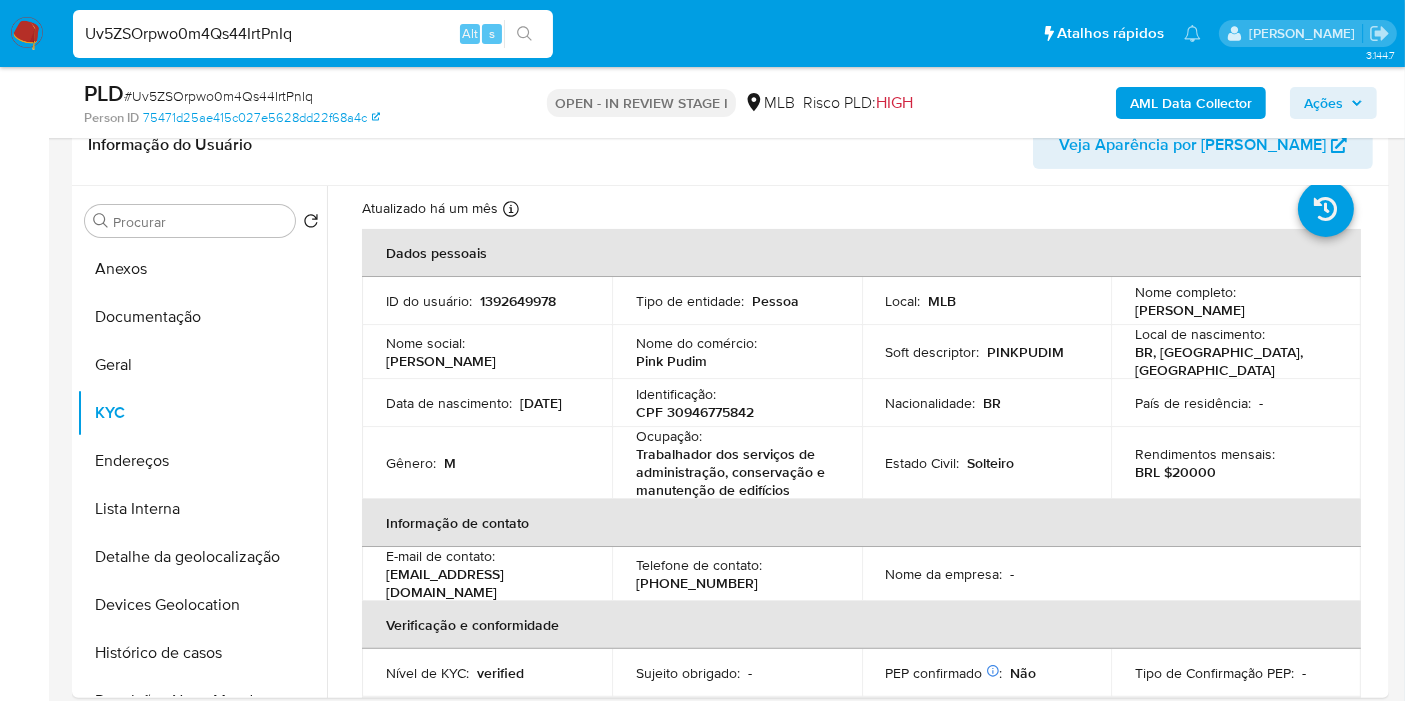 type 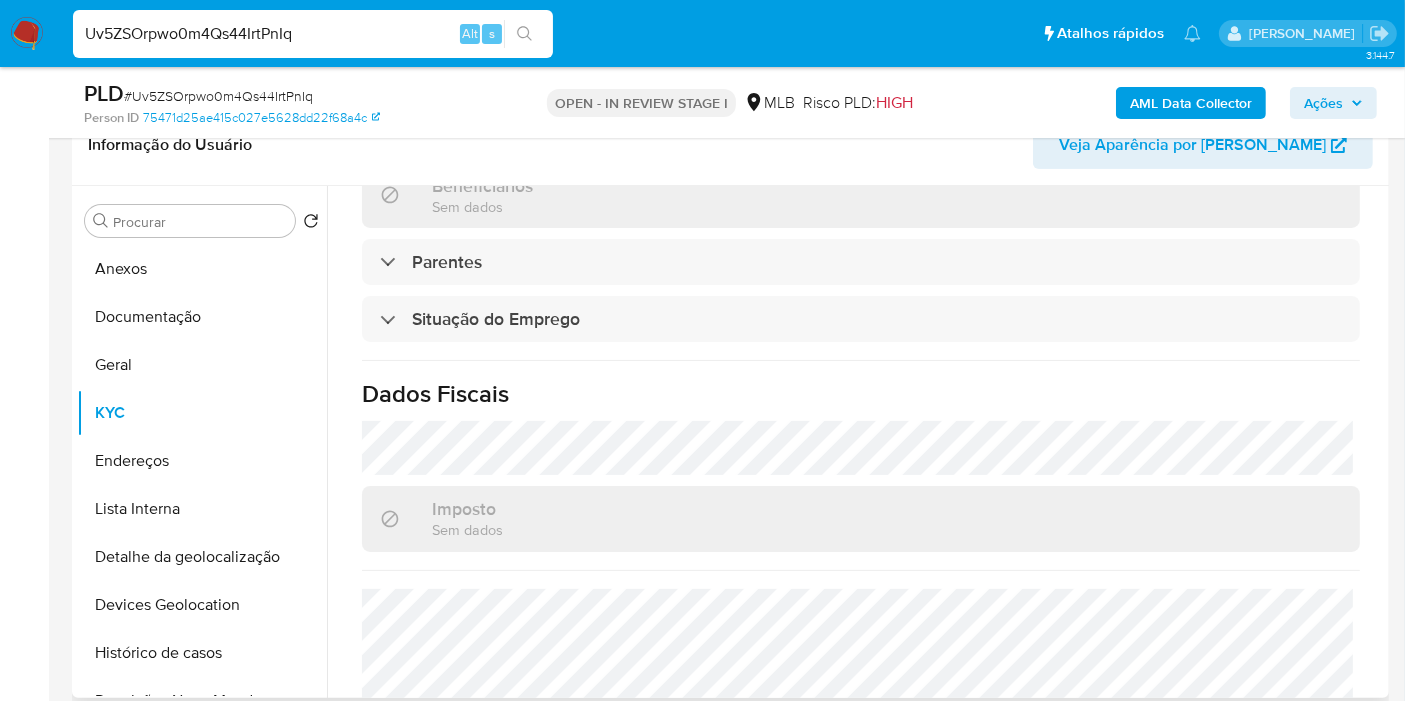 scroll, scrollTop: 932, scrollLeft: 0, axis: vertical 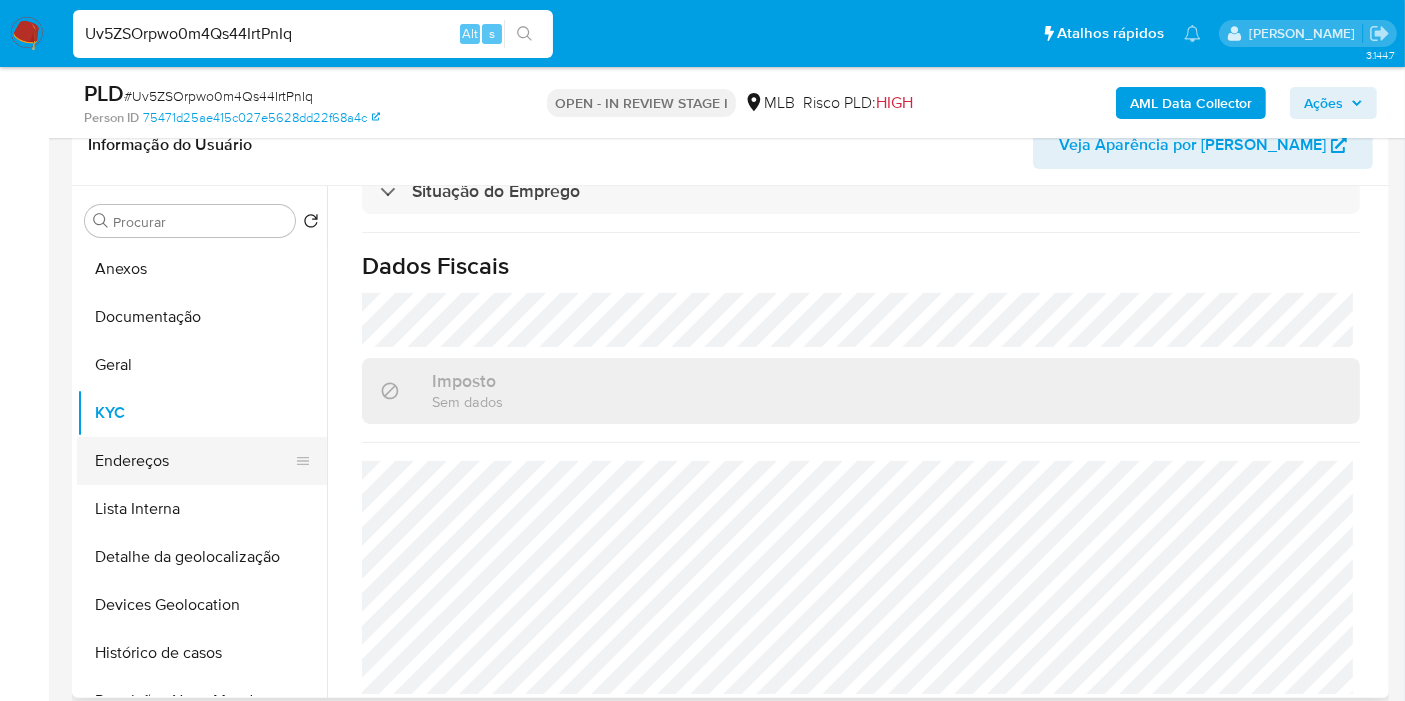 click on "Endereços" at bounding box center (194, 461) 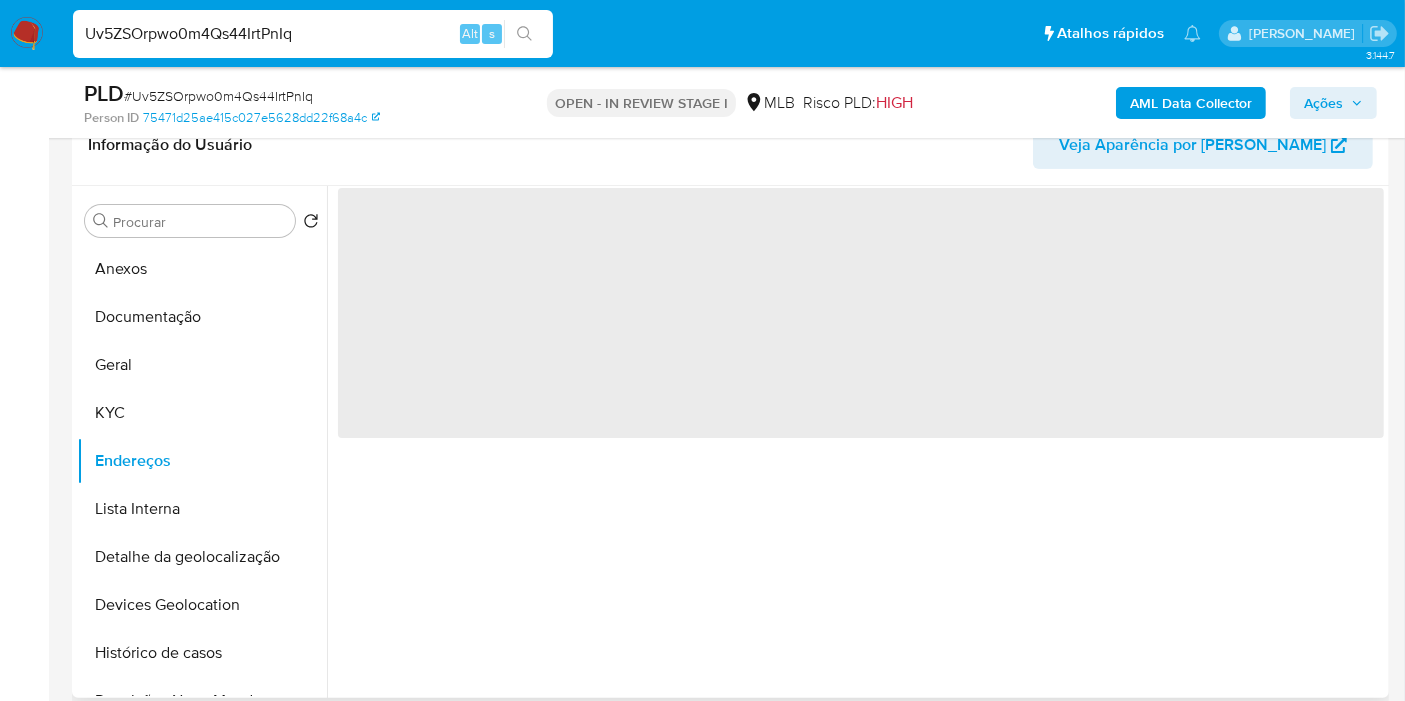 scroll, scrollTop: 0, scrollLeft: 0, axis: both 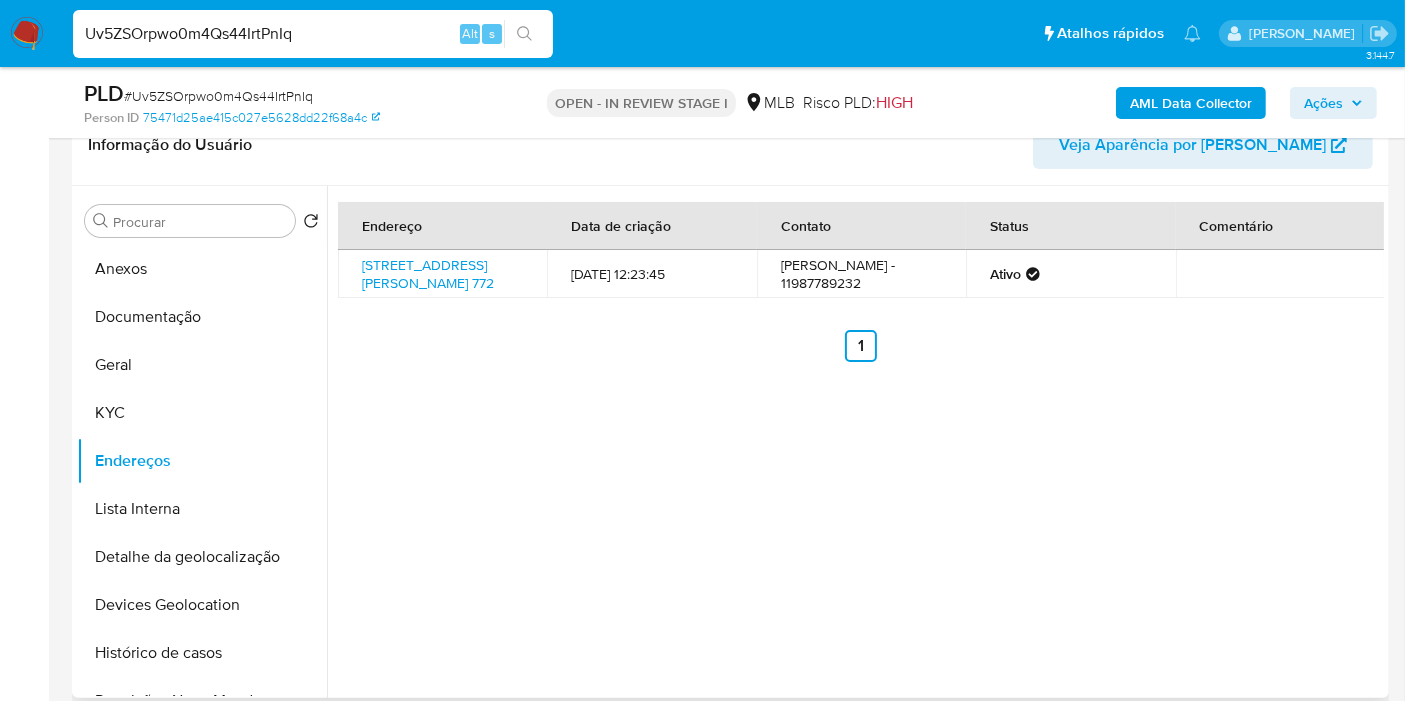 type 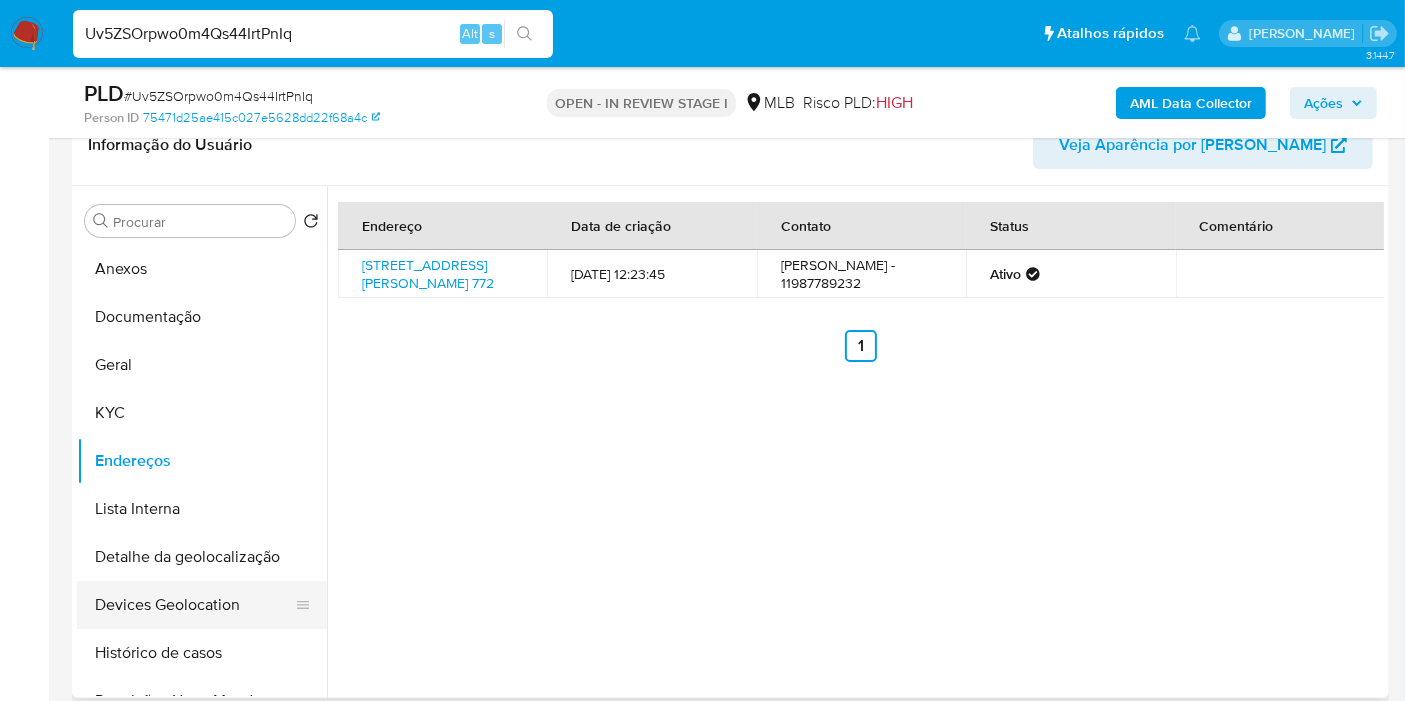 click on "Devices Geolocation" at bounding box center (194, 605) 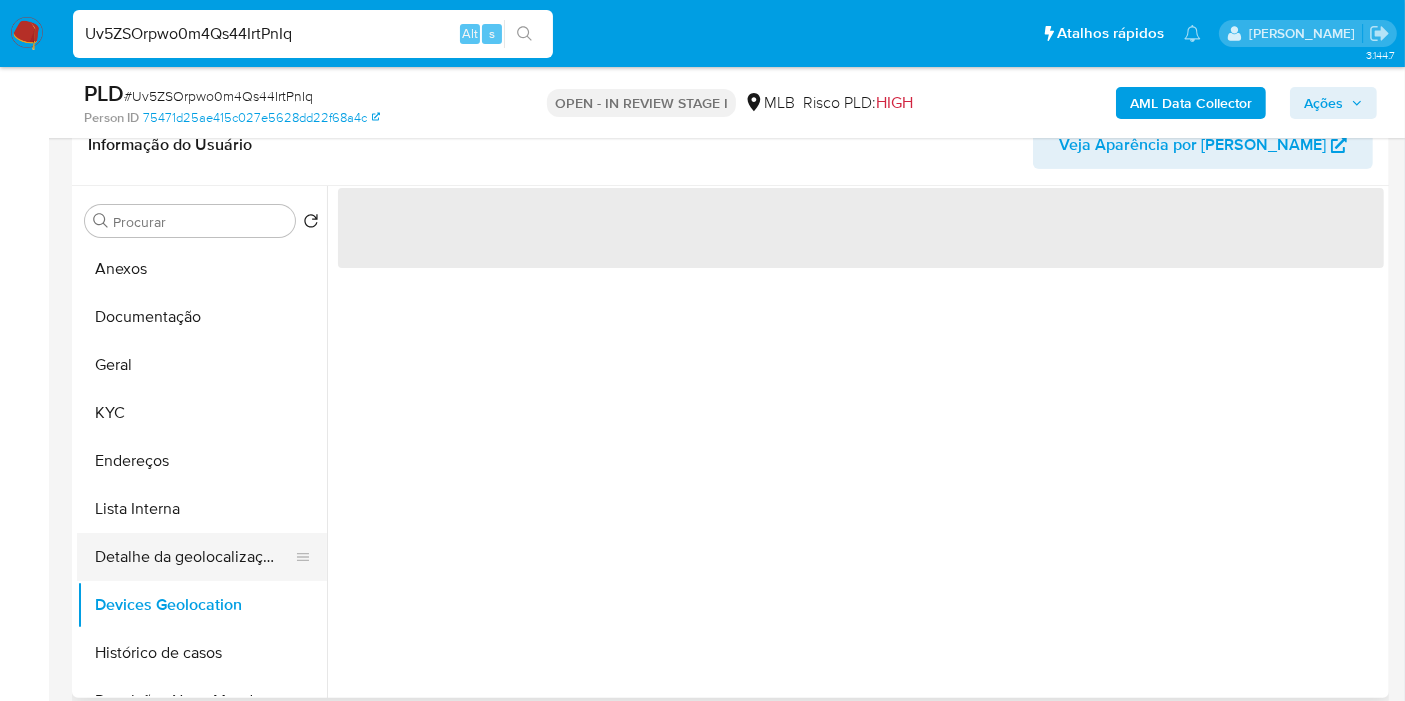 click on "Detalhe da geolocalização" at bounding box center [194, 557] 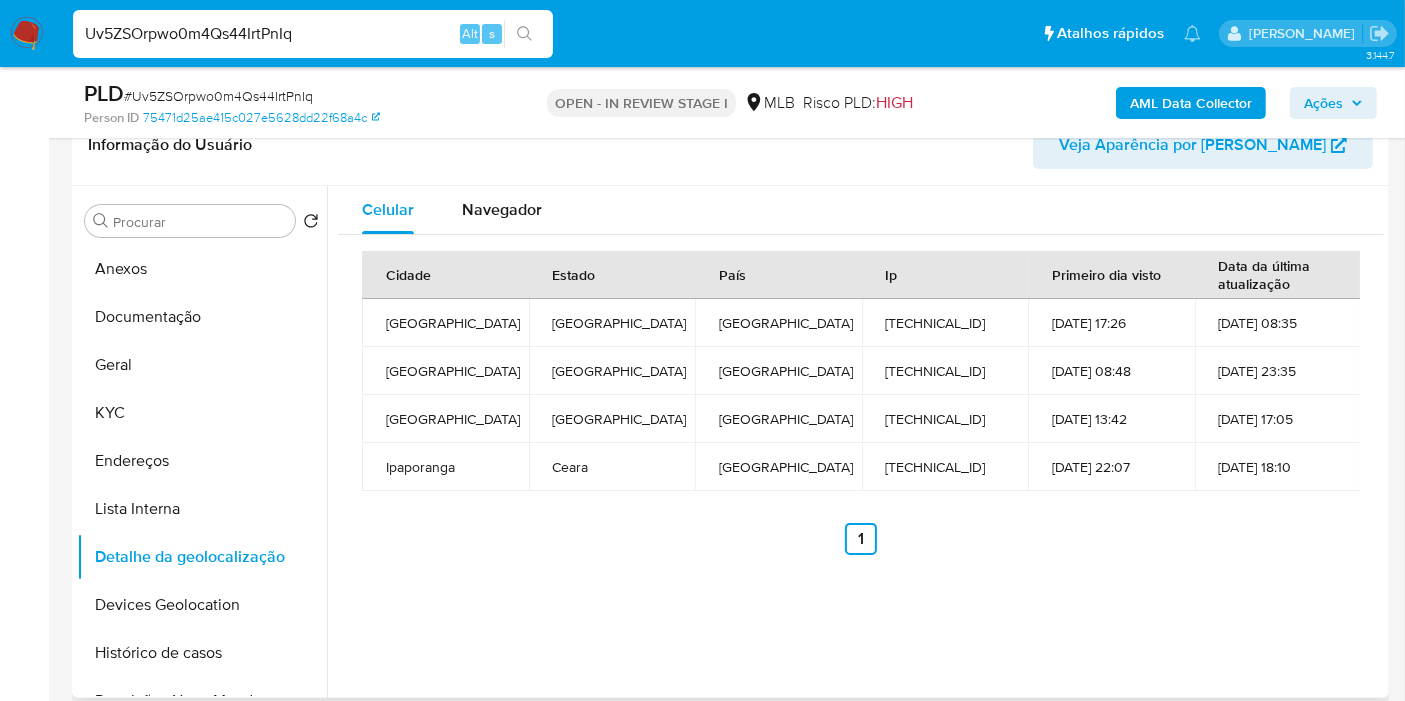 type 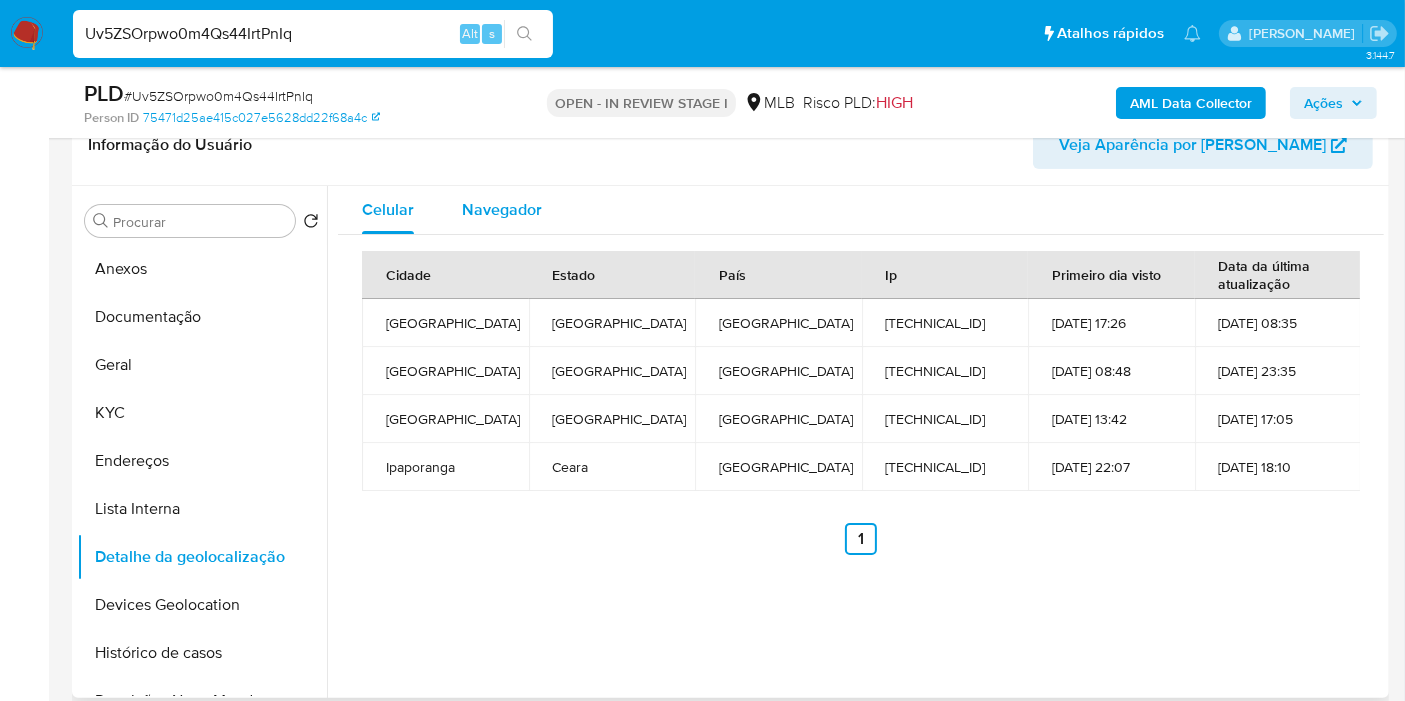 click on "Navegador" at bounding box center [502, 209] 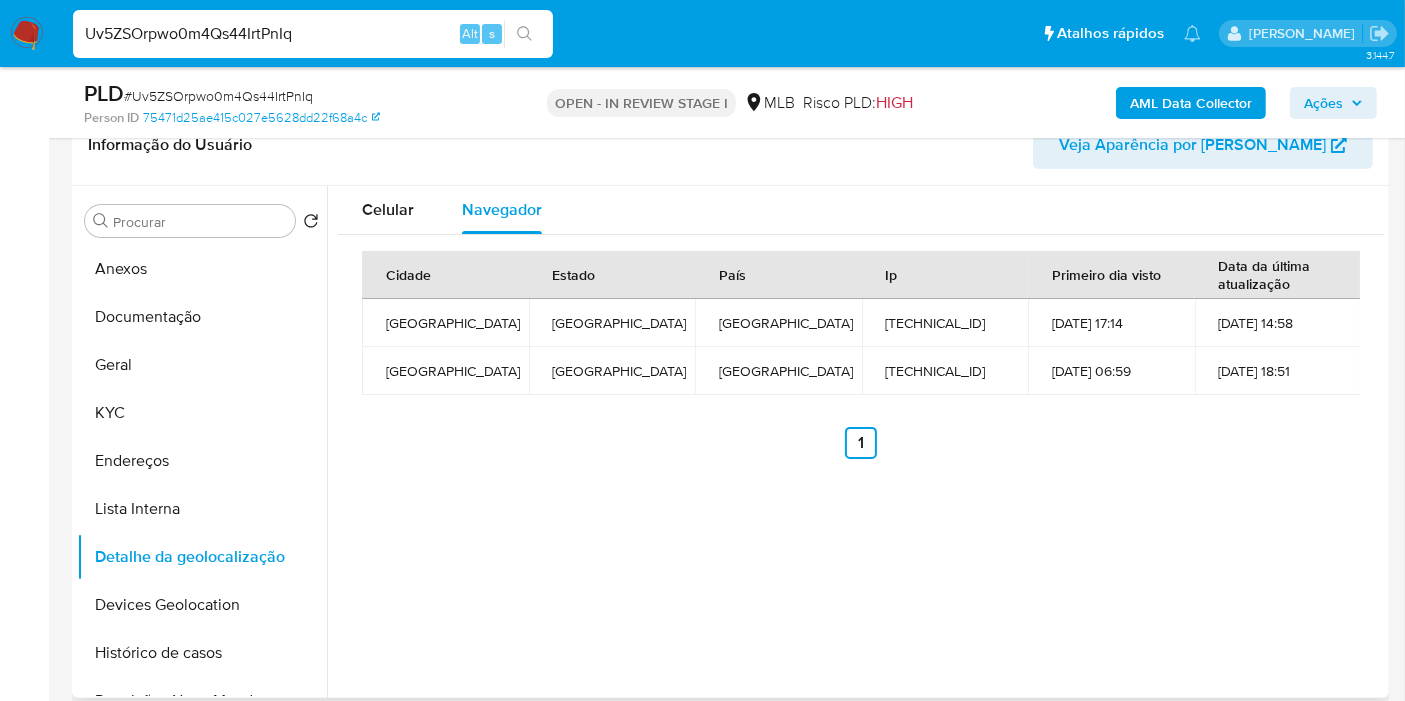 type 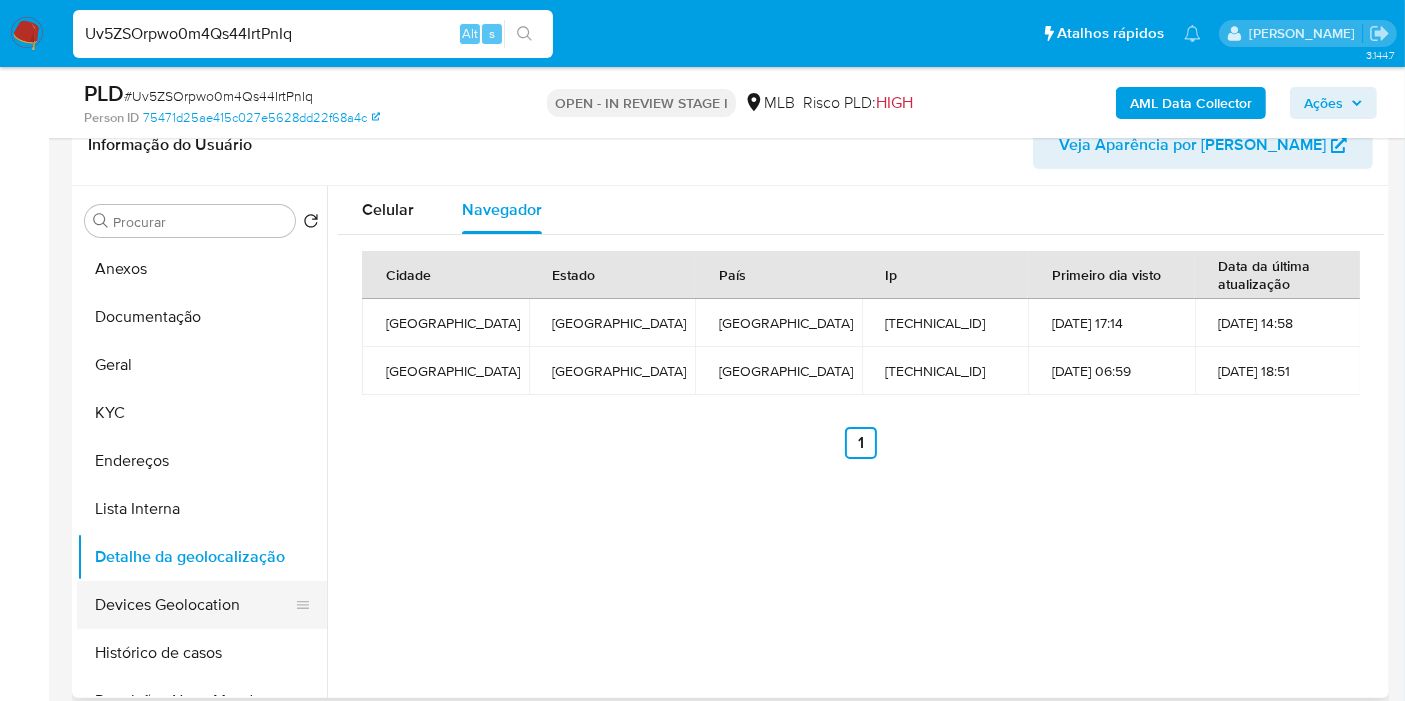 click on "Devices Geolocation" at bounding box center [194, 605] 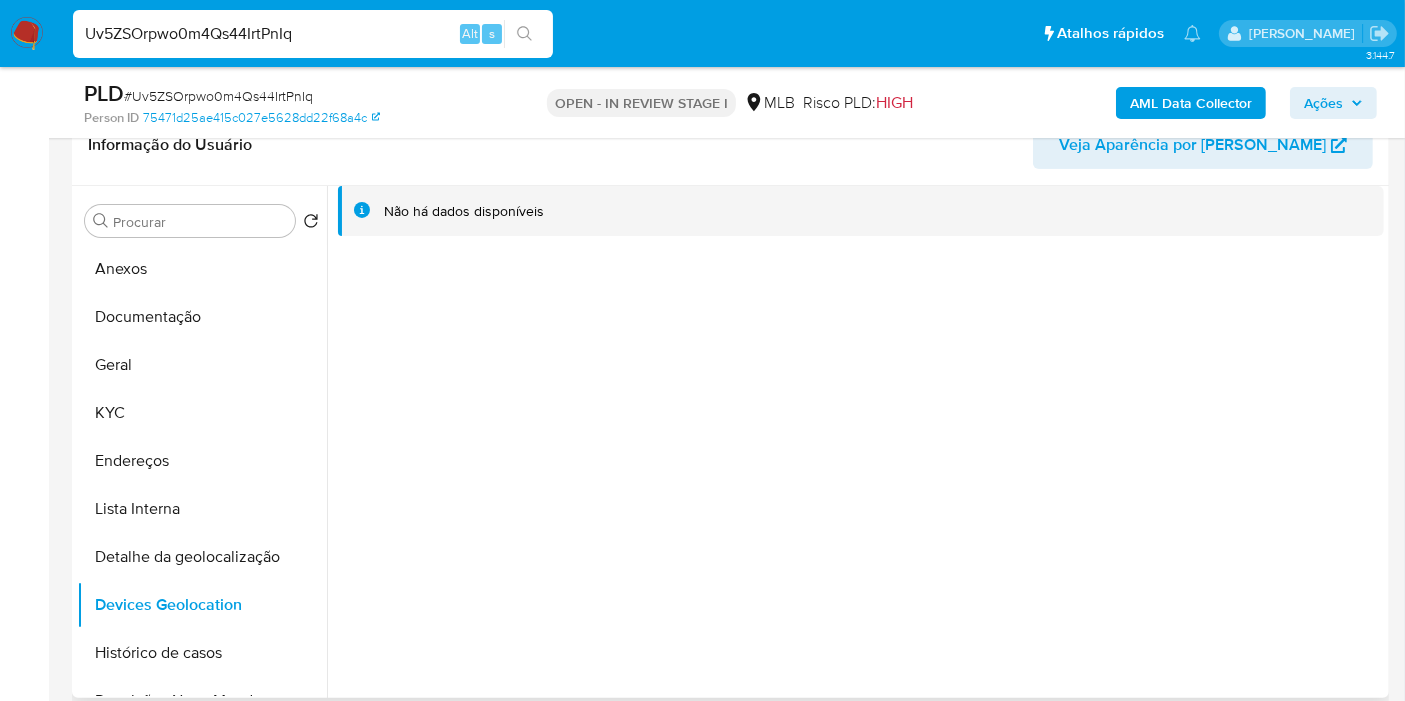 type 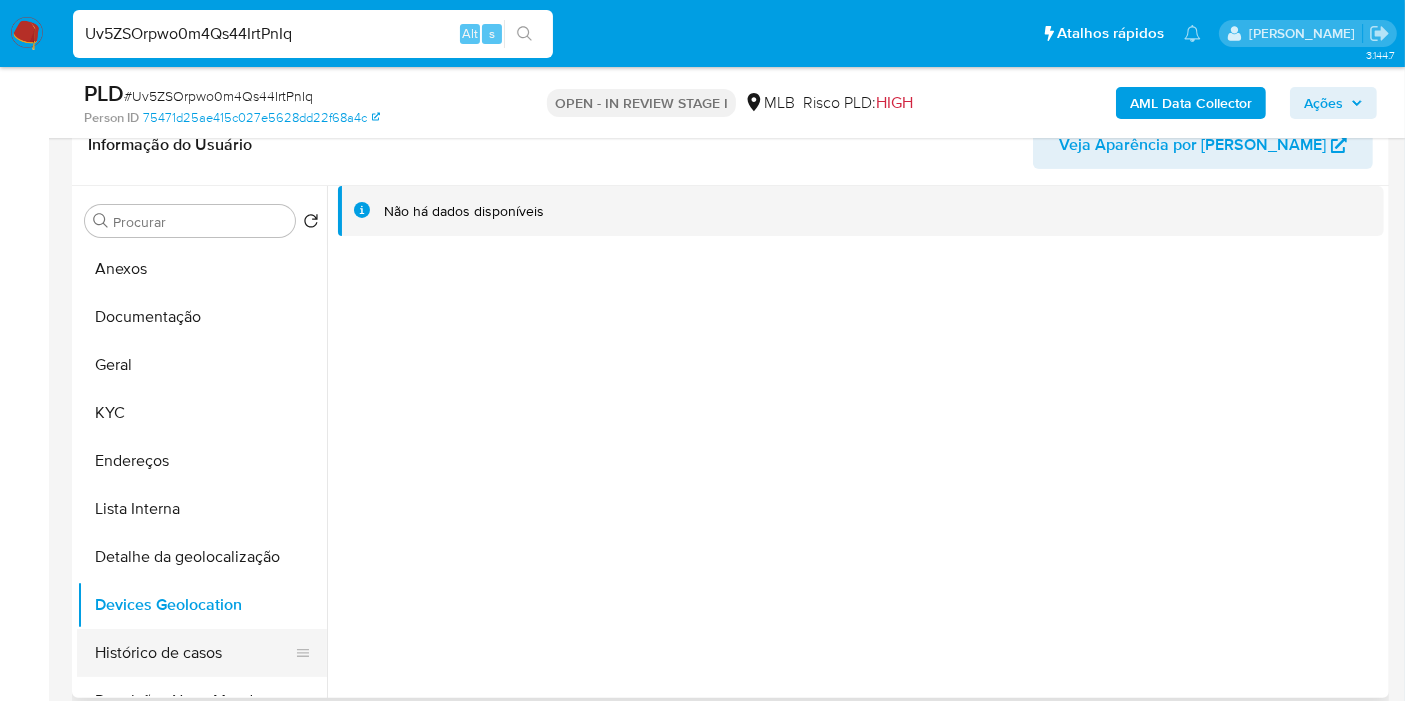 click on "Histórico de casos" at bounding box center (194, 653) 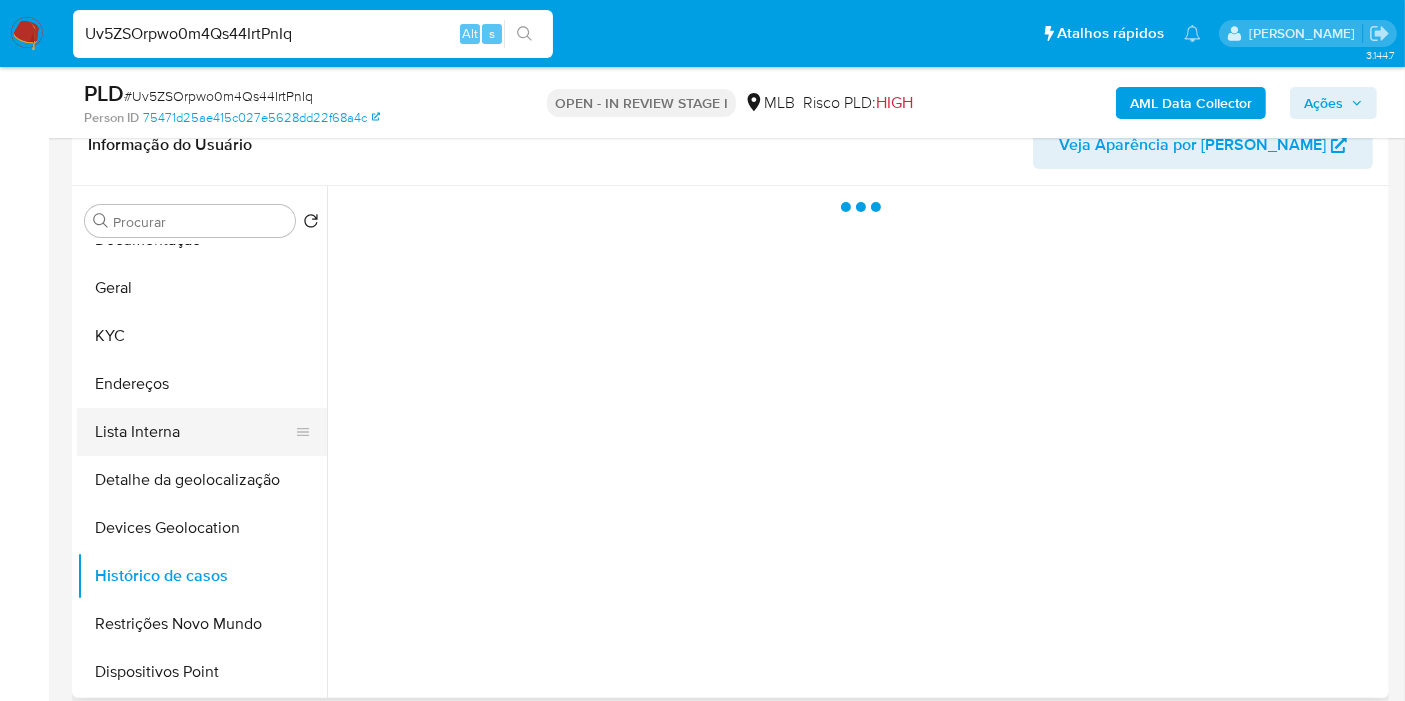 scroll, scrollTop: 111, scrollLeft: 0, axis: vertical 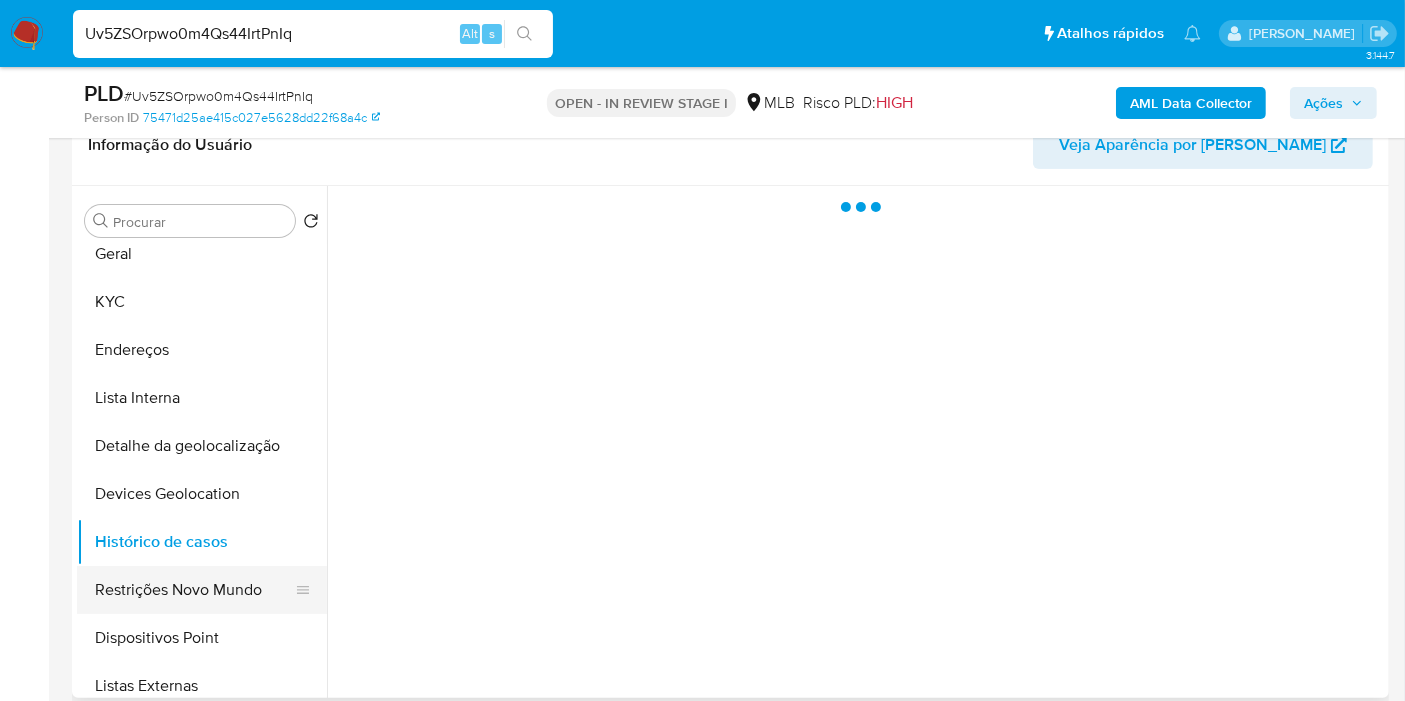 click on "Restrições Novo Mundo" at bounding box center (194, 590) 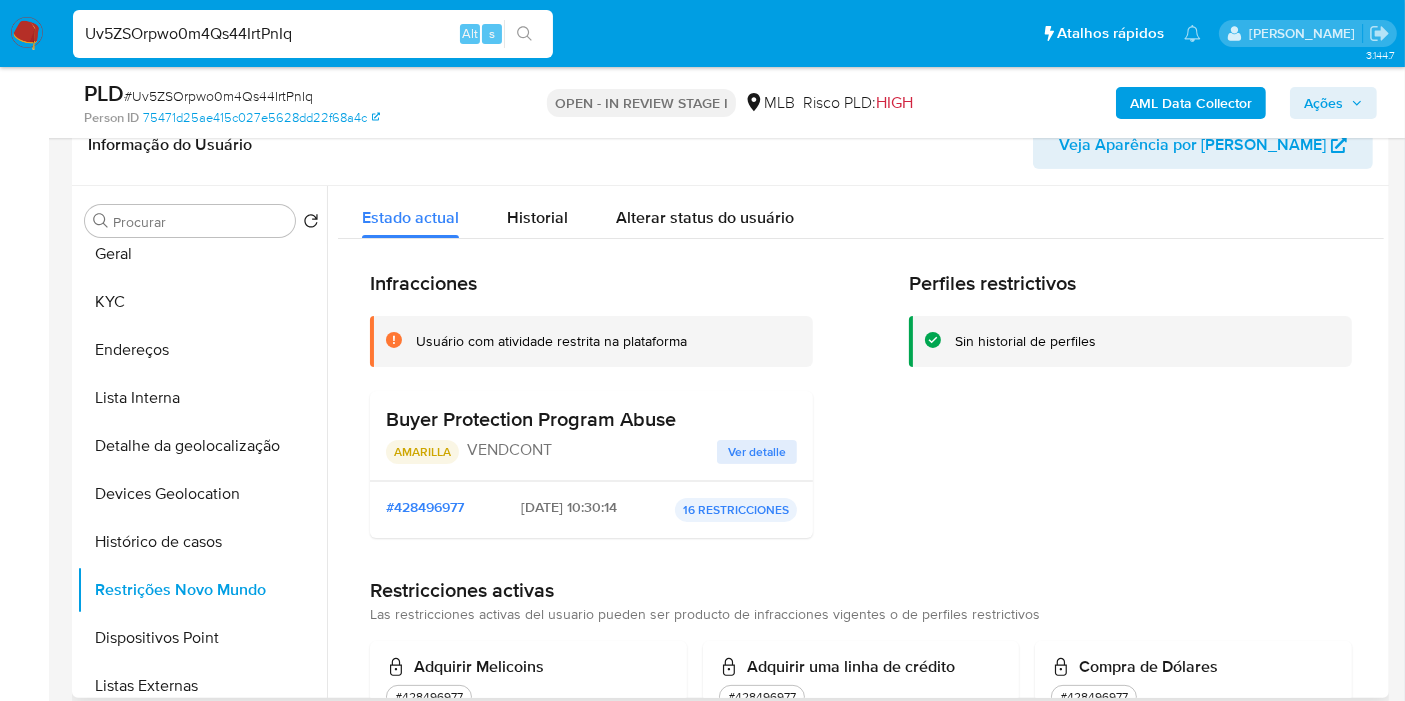 type 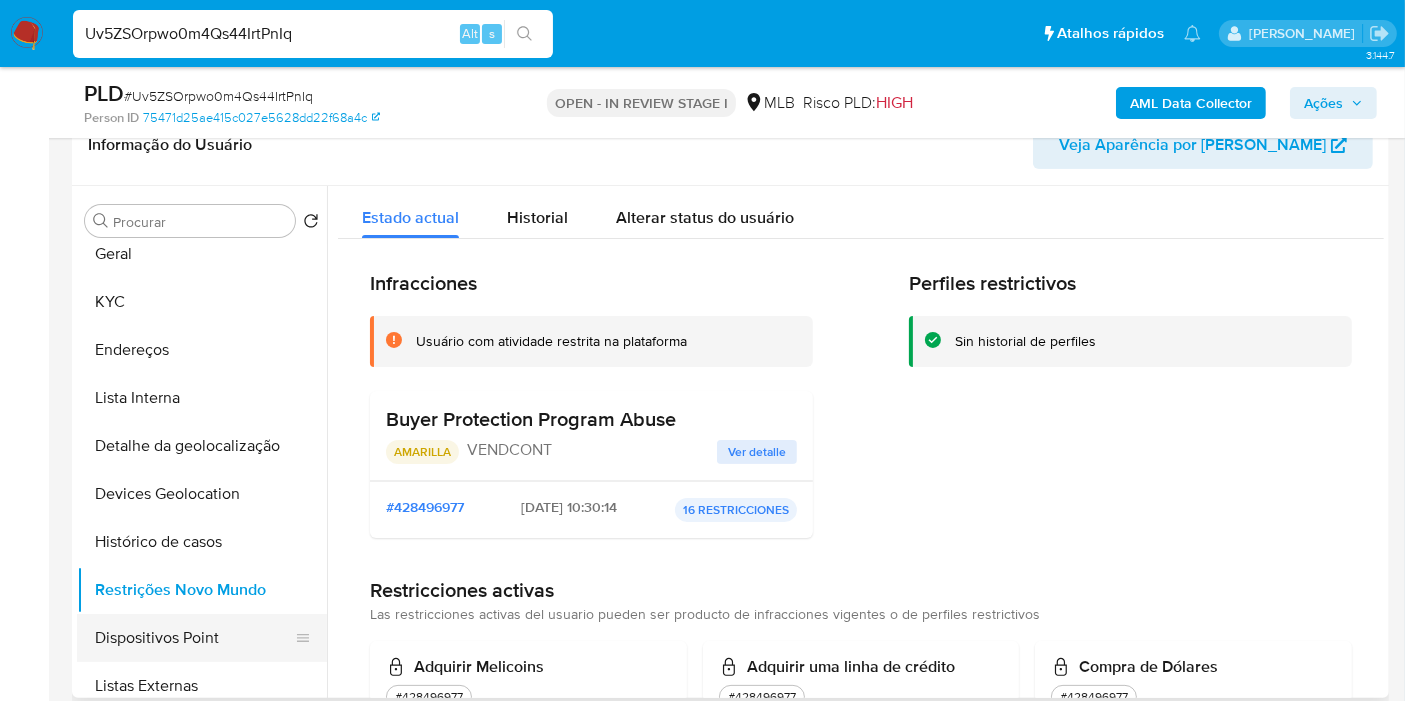 click on "Dispositivos Point" at bounding box center (194, 638) 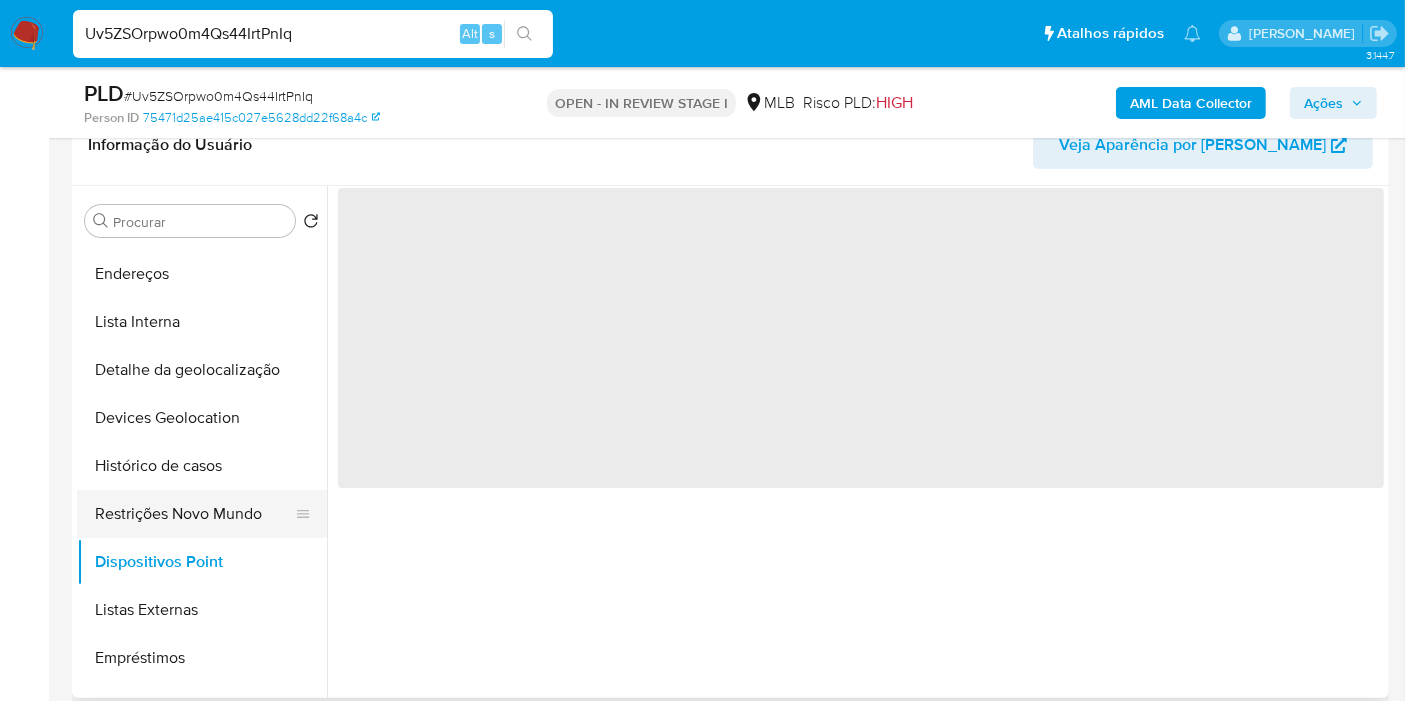 scroll, scrollTop: 222, scrollLeft: 0, axis: vertical 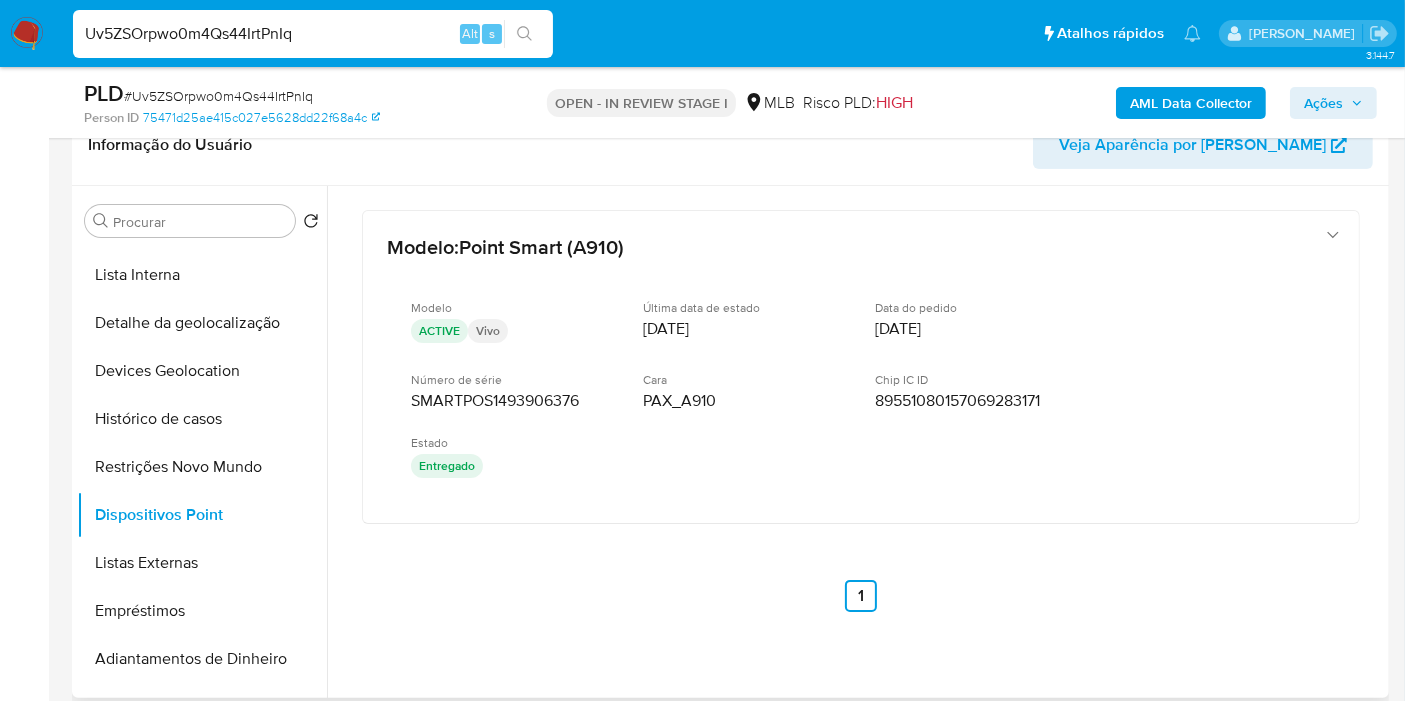type 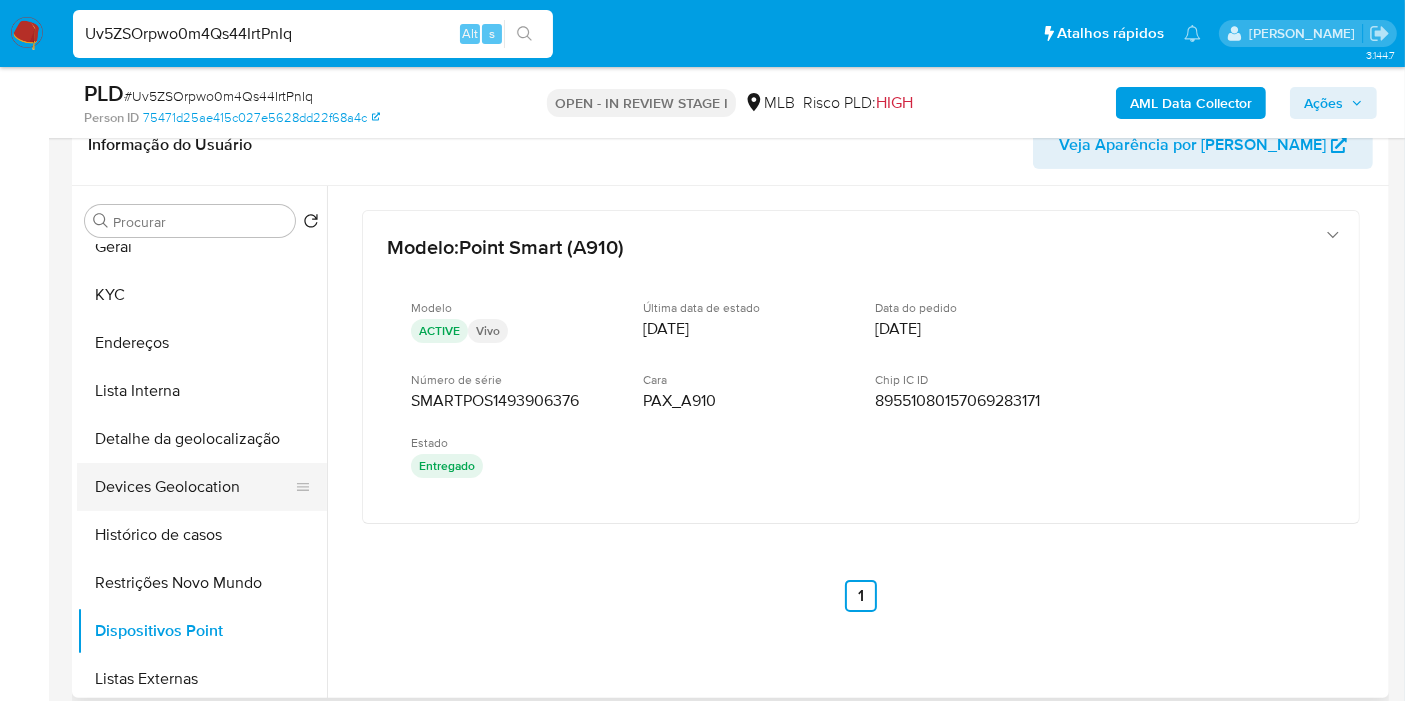scroll, scrollTop: 11, scrollLeft: 0, axis: vertical 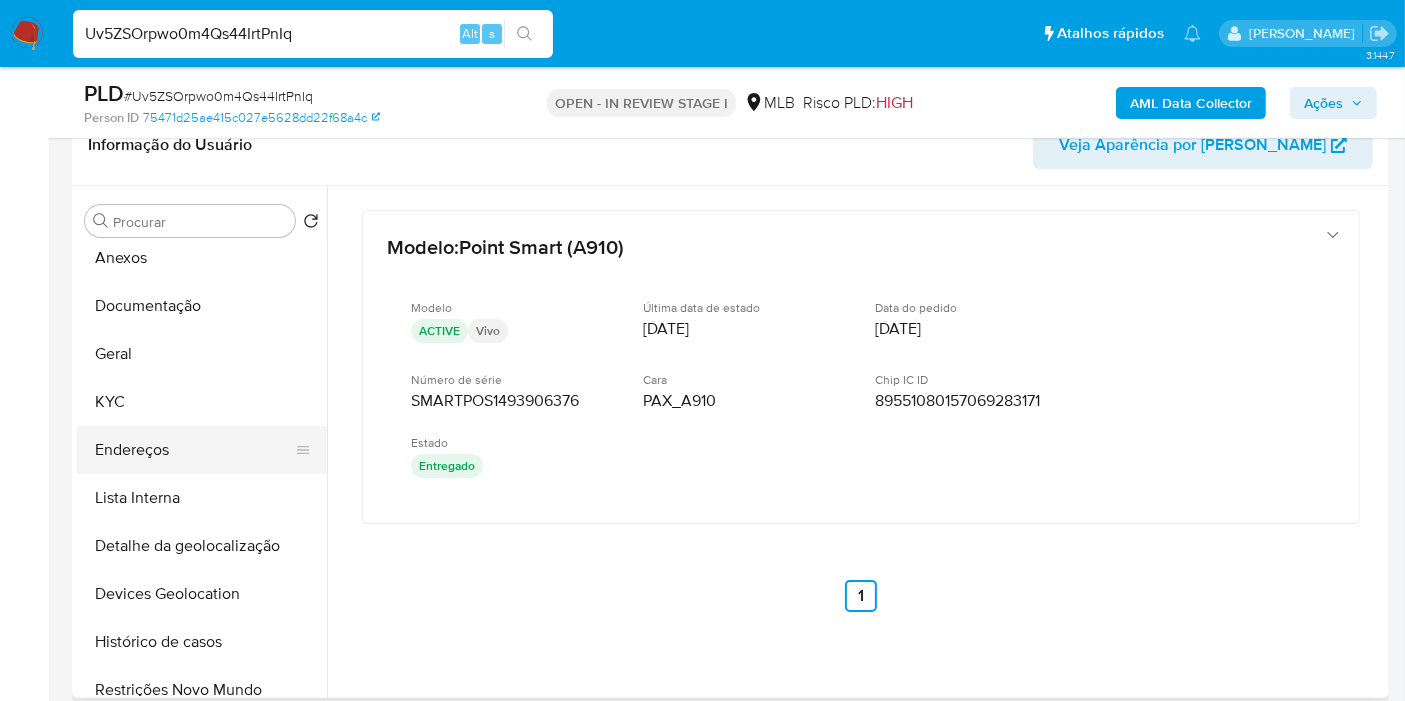 click on "Endereços" at bounding box center [194, 450] 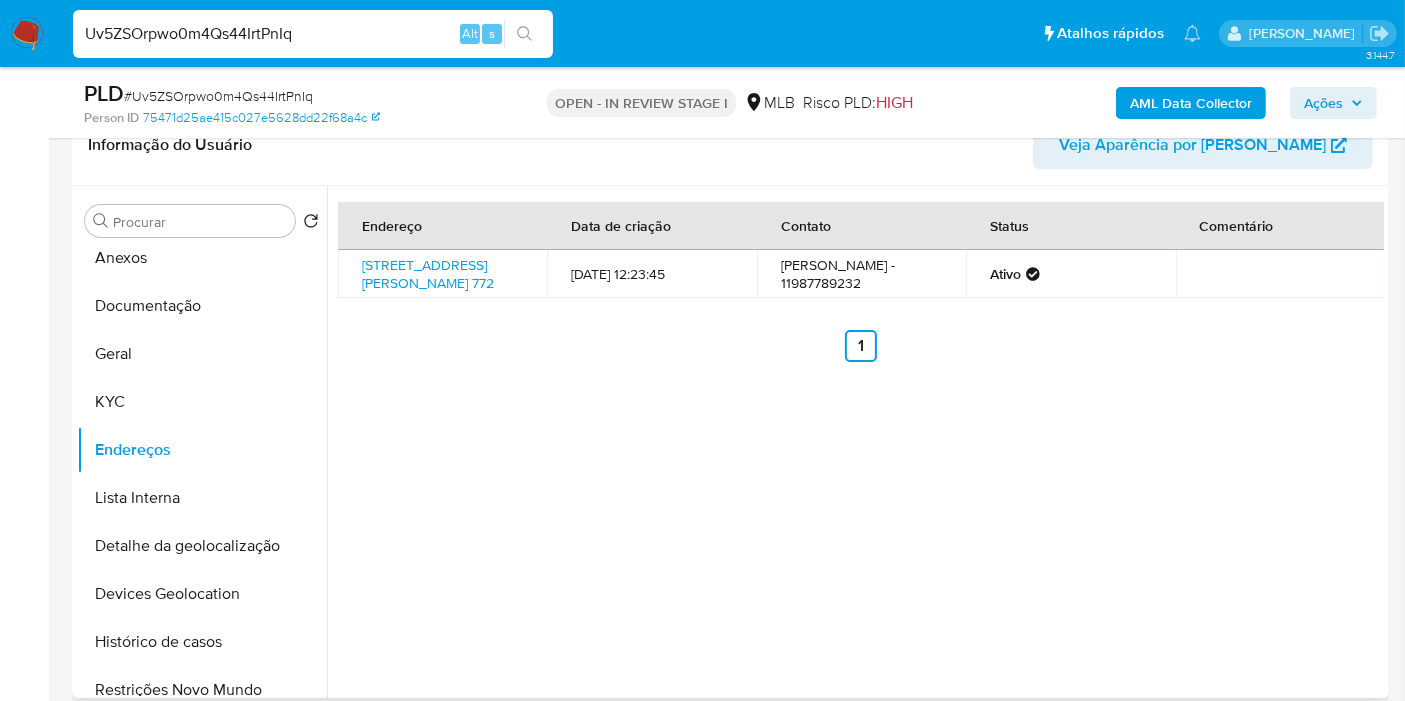 click on "[STREET_ADDRESS][PERSON_NAME] 772" at bounding box center [442, 274] 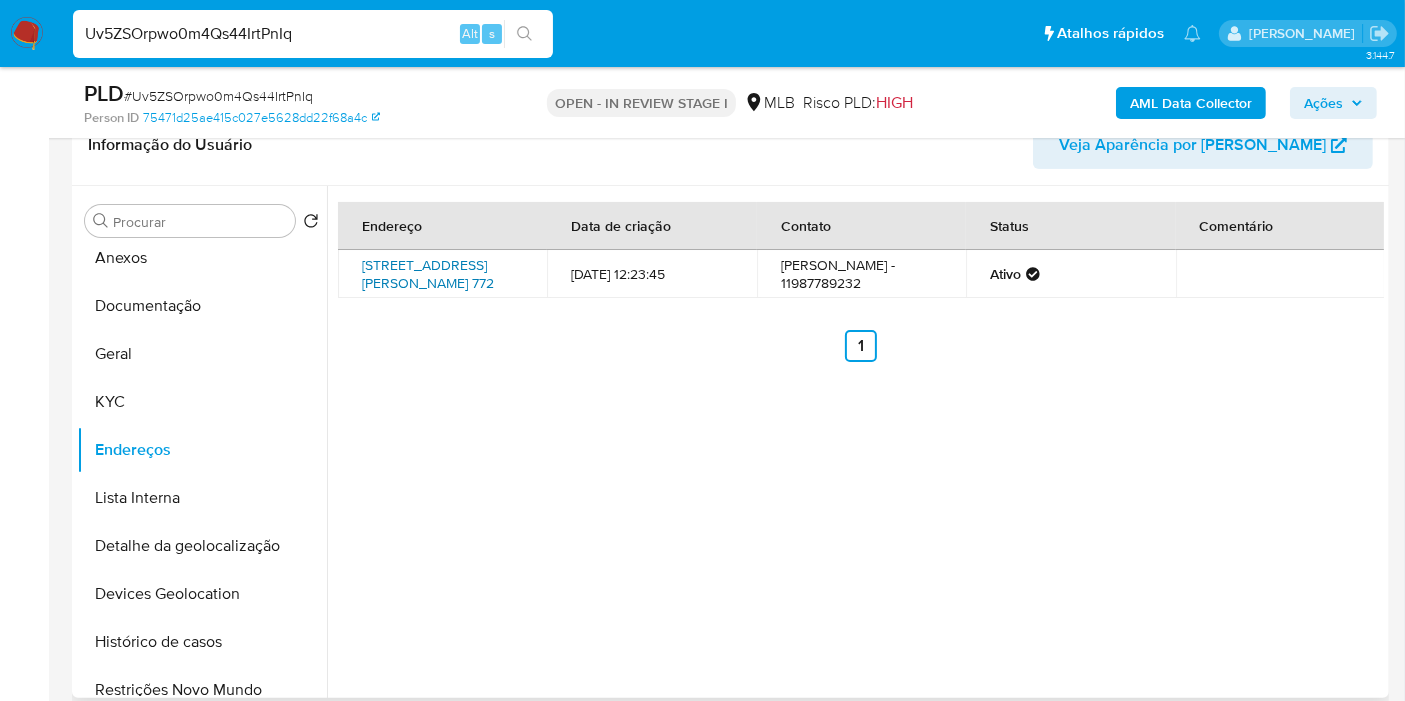 click on "[STREET_ADDRESS][PERSON_NAME] 772" at bounding box center (428, 274) 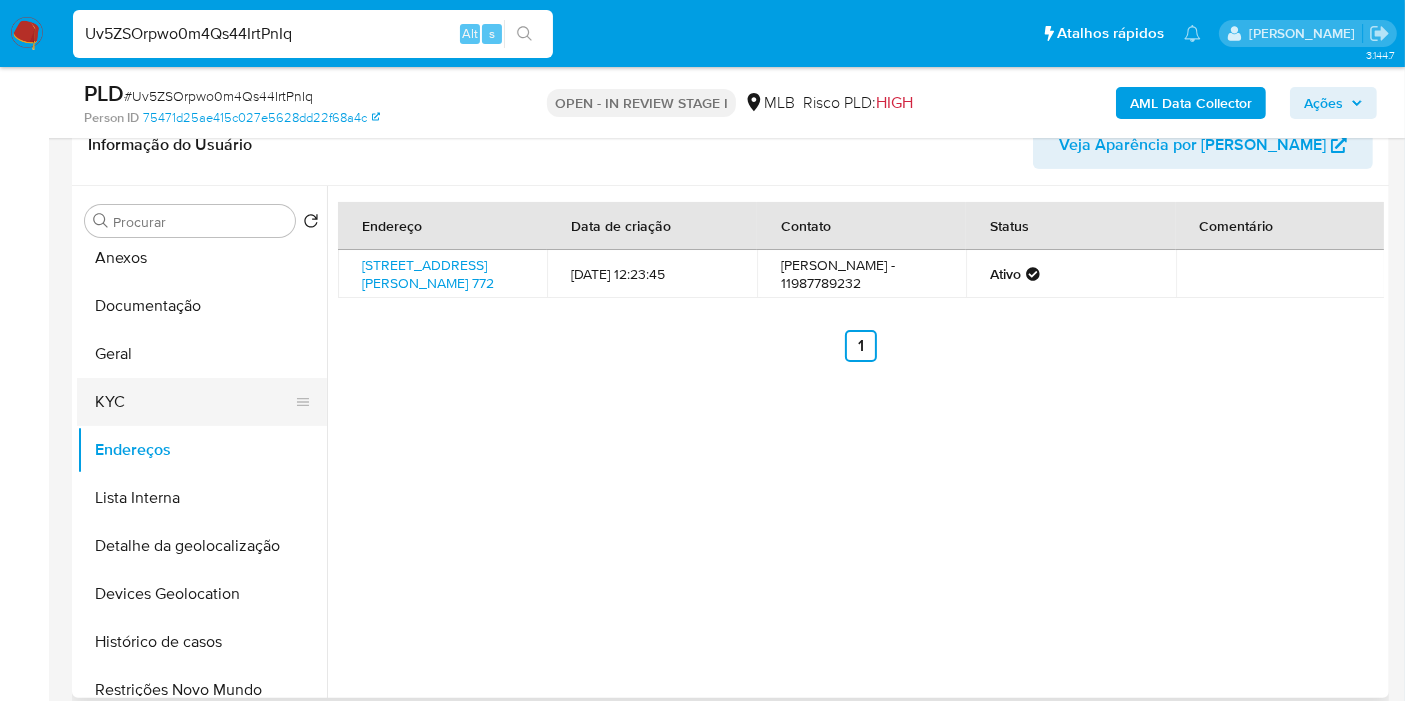 click on "KYC" at bounding box center (194, 402) 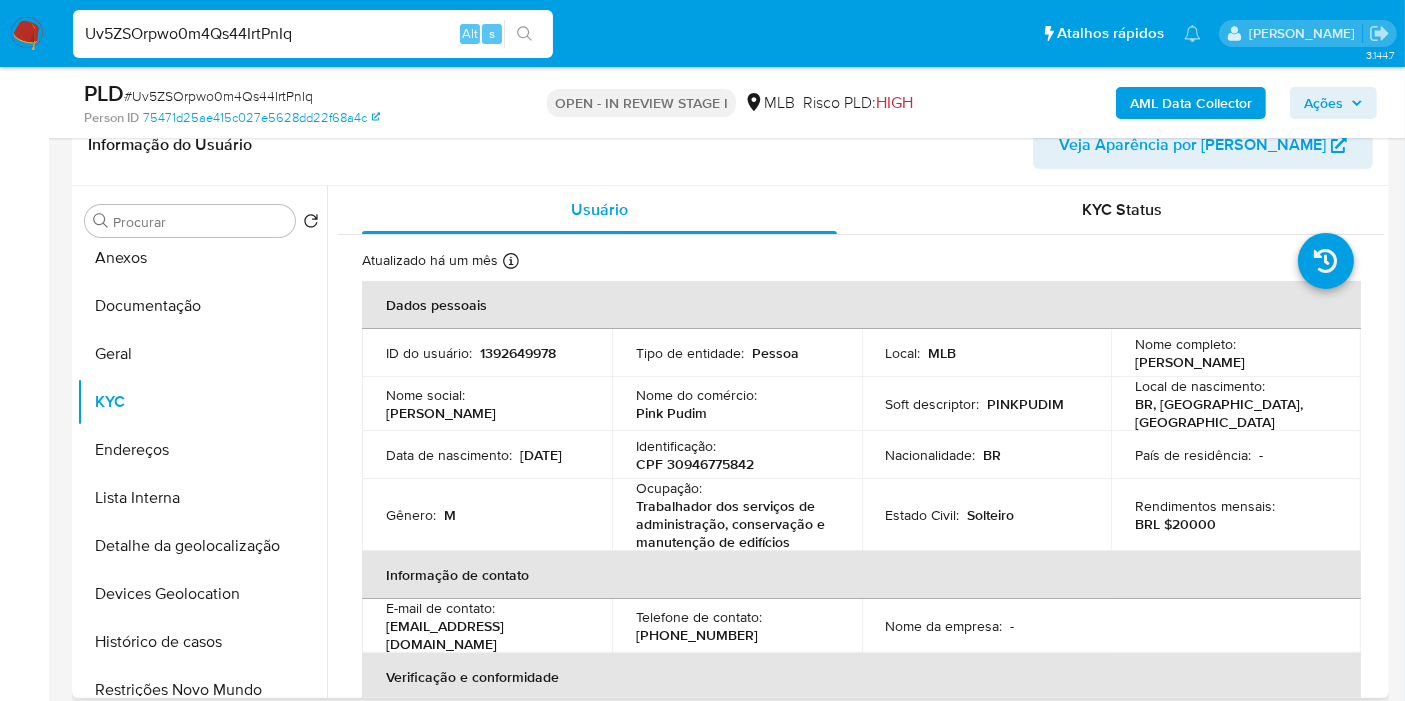 click on "CPF 30946775842" at bounding box center [695, 464] 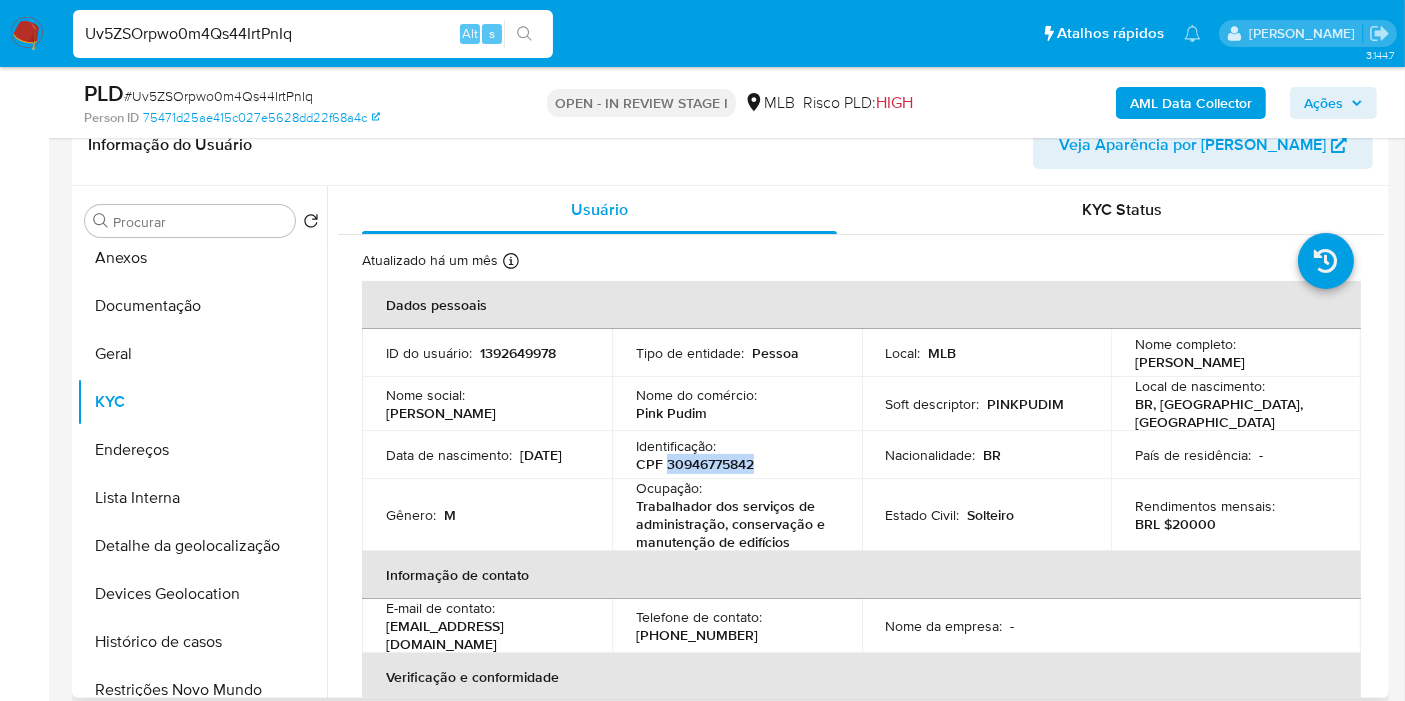 click on "CPF 30946775842" at bounding box center [695, 464] 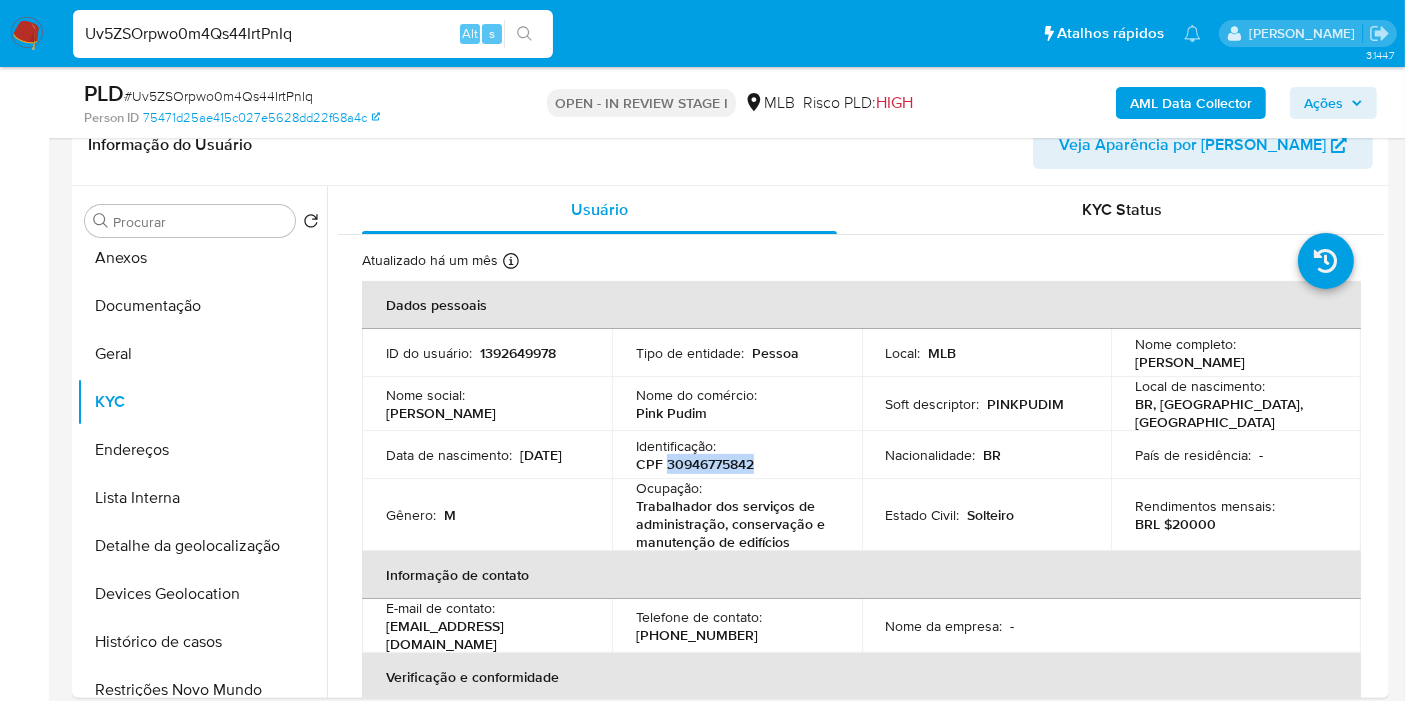 copy on "30946775842" 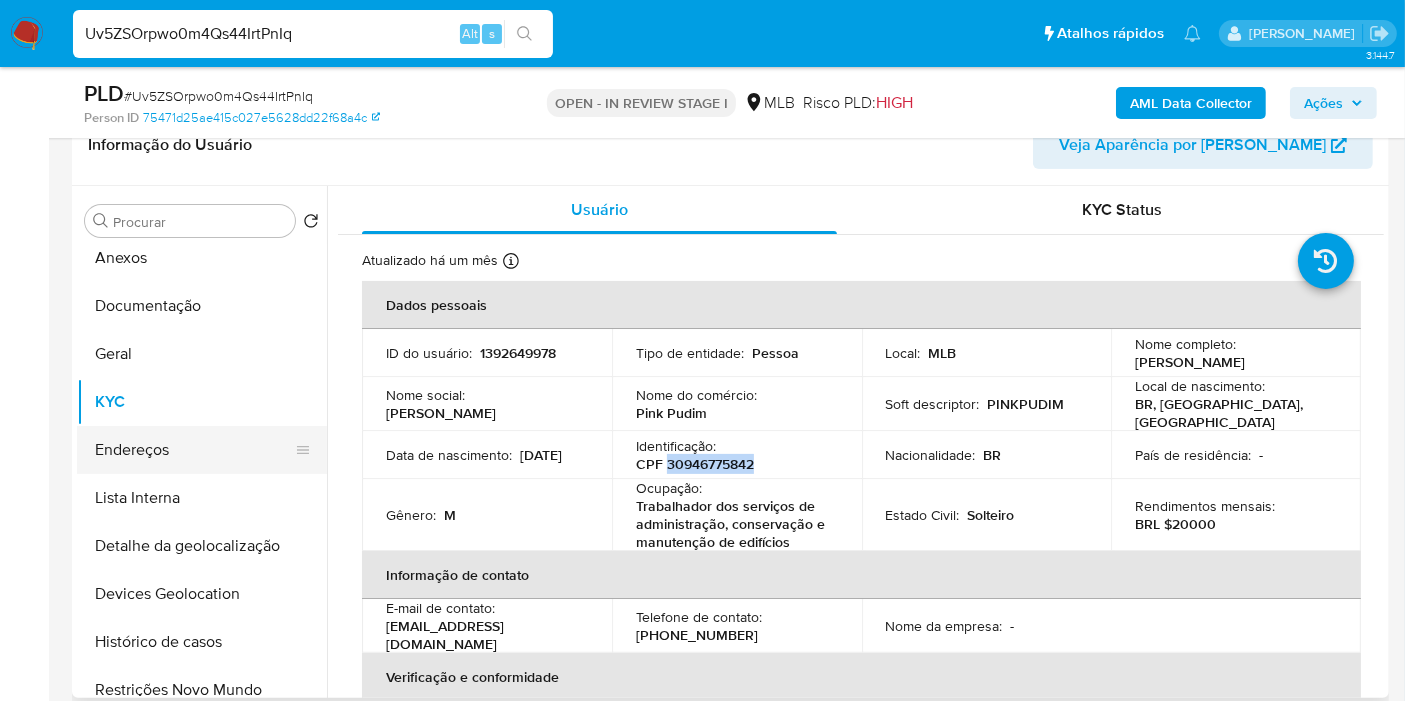 scroll, scrollTop: 122, scrollLeft: 0, axis: vertical 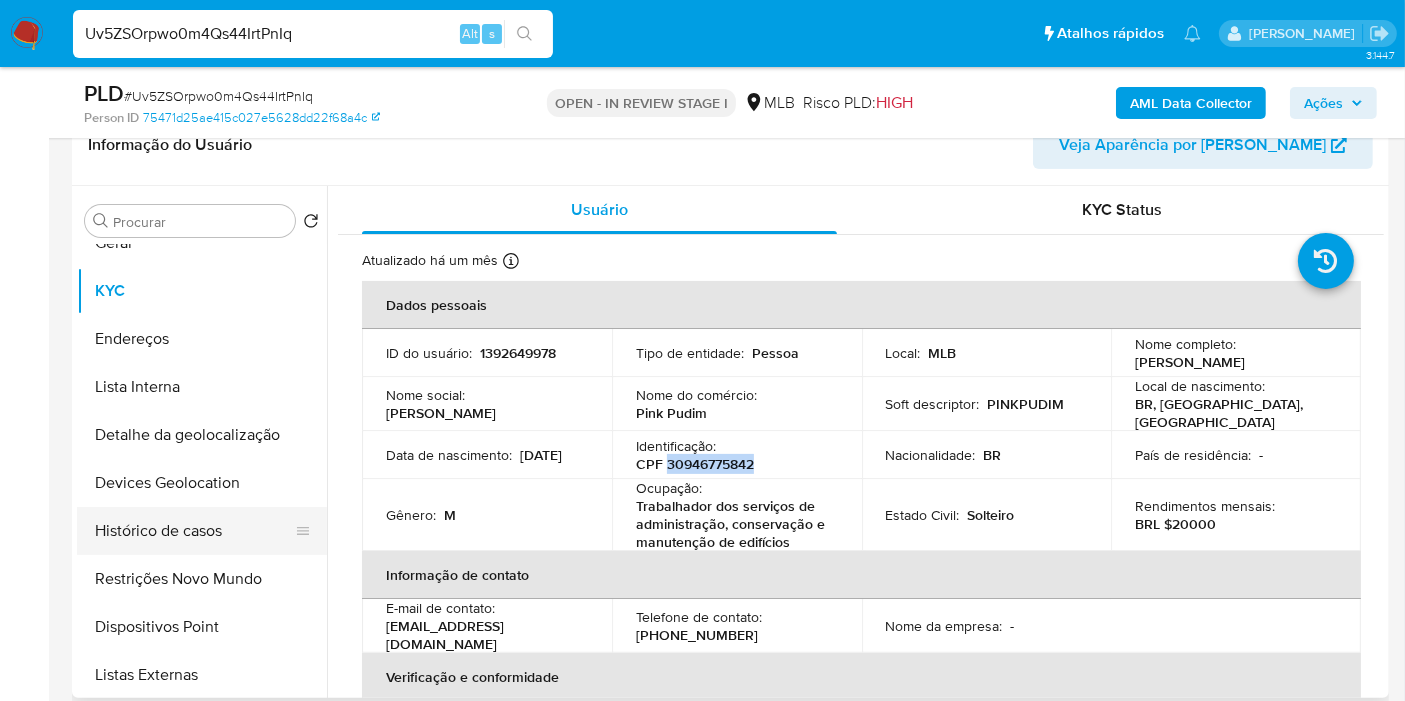 click on "Histórico de casos" at bounding box center (194, 531) 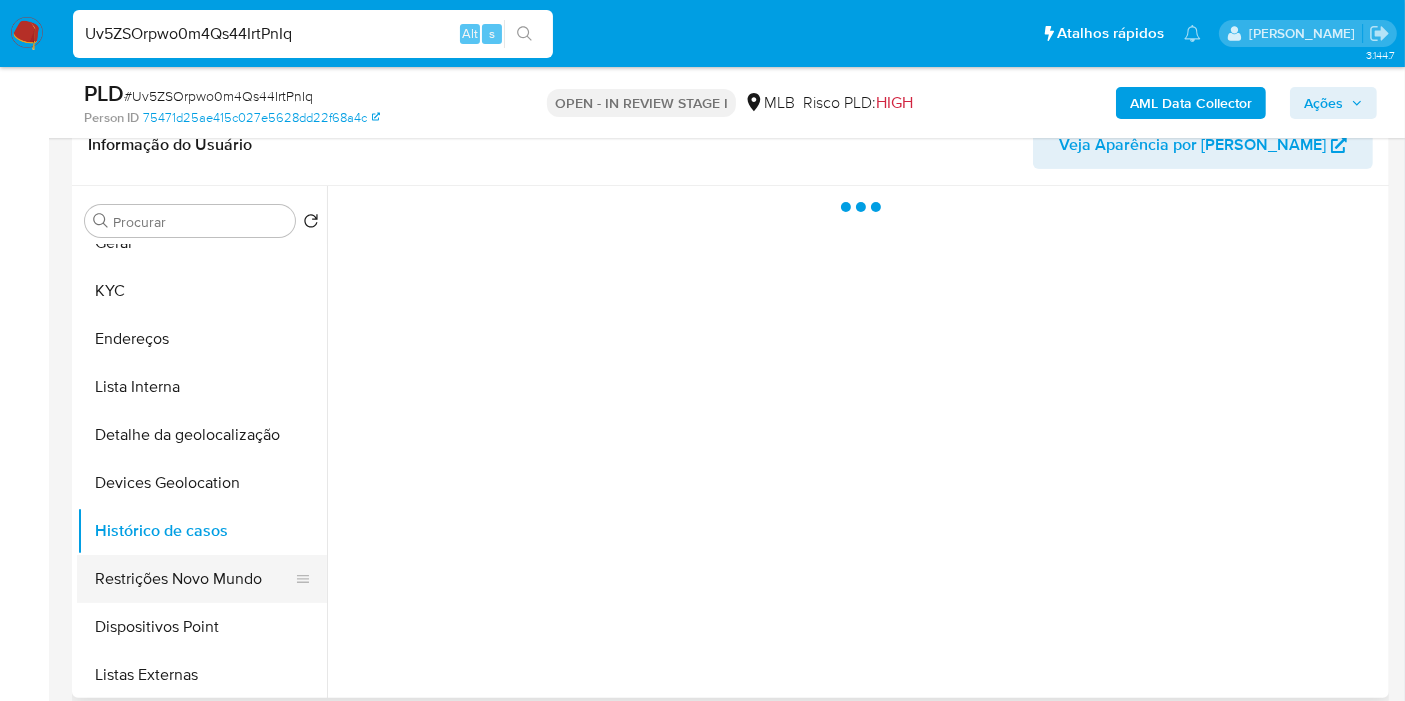click on "Restrições Novo Mundo" at bounding box center [194, 579] 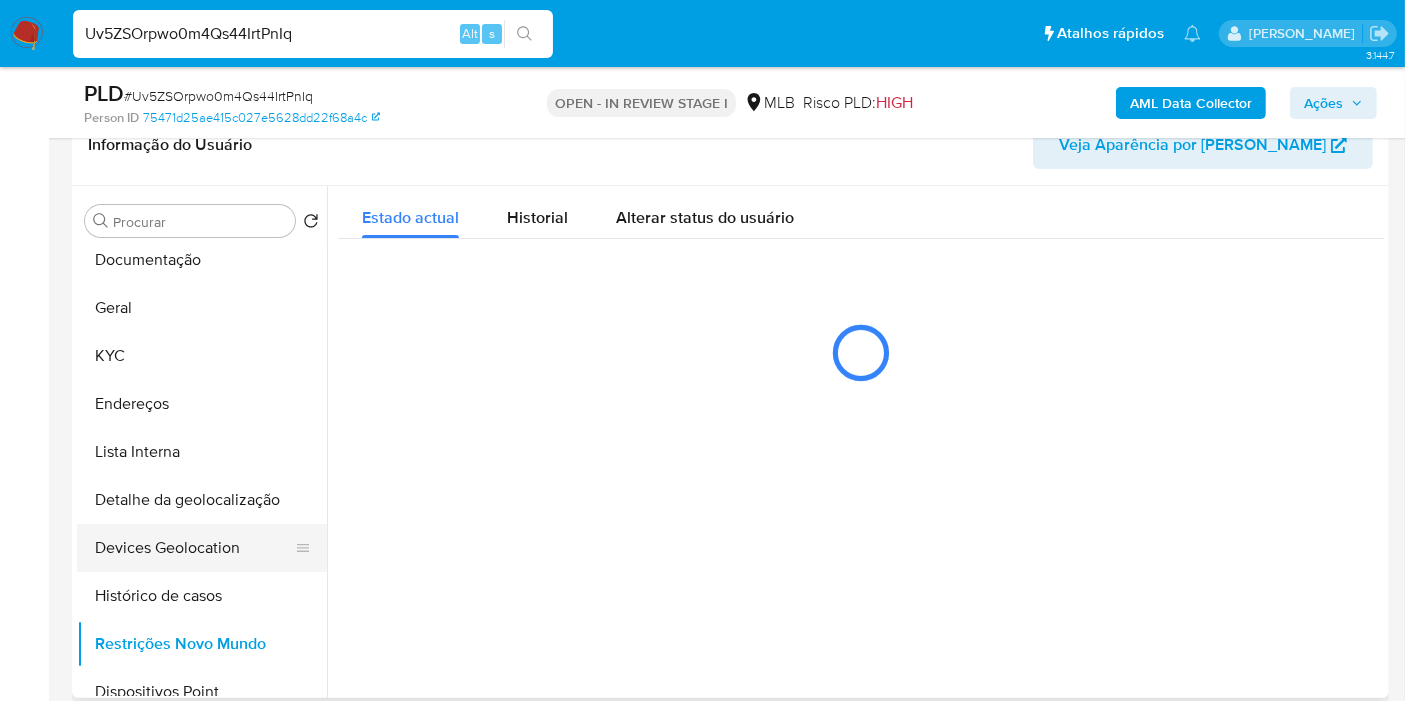 scroll, scrollTop: 0, scrollLeft: 0, axis: both 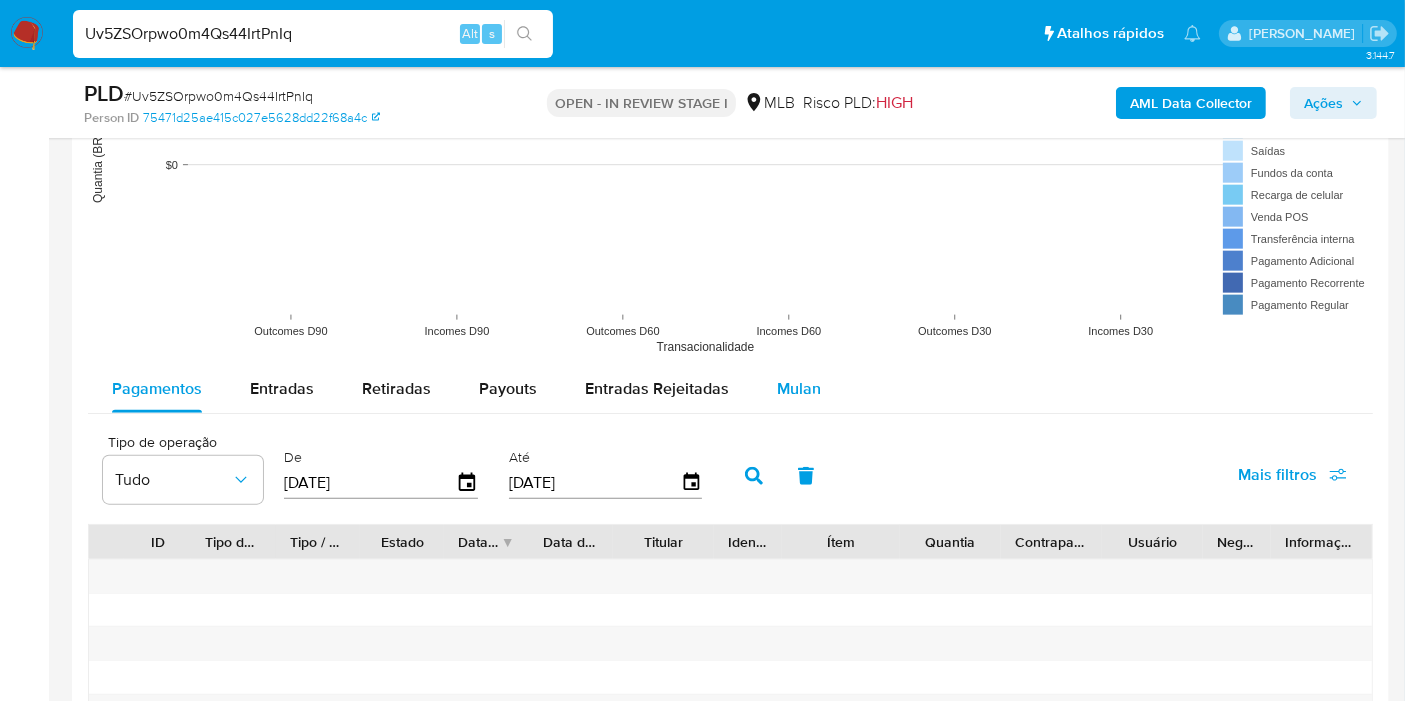 click on "Mulan" at bounding box center (799, 388) 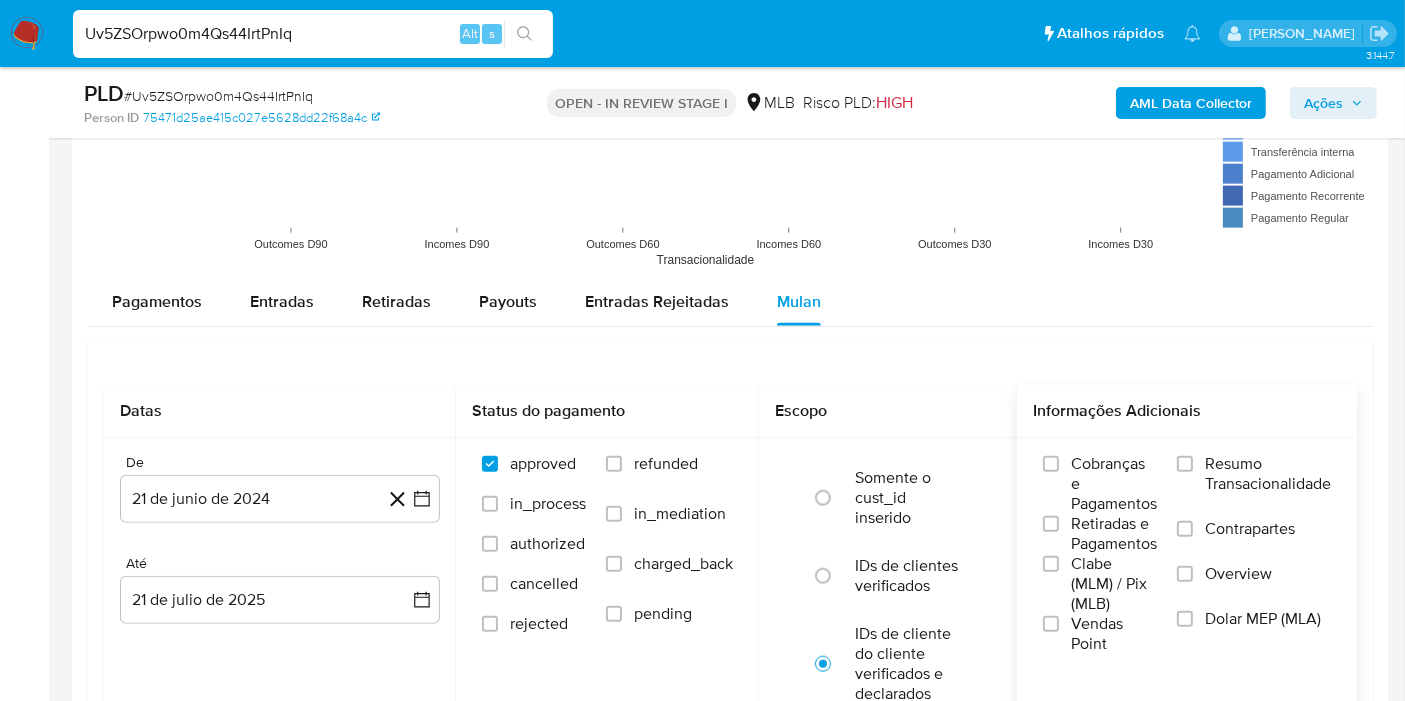 scroll, scrollTop: 2333, scrollLeft: 0, axis: vertical 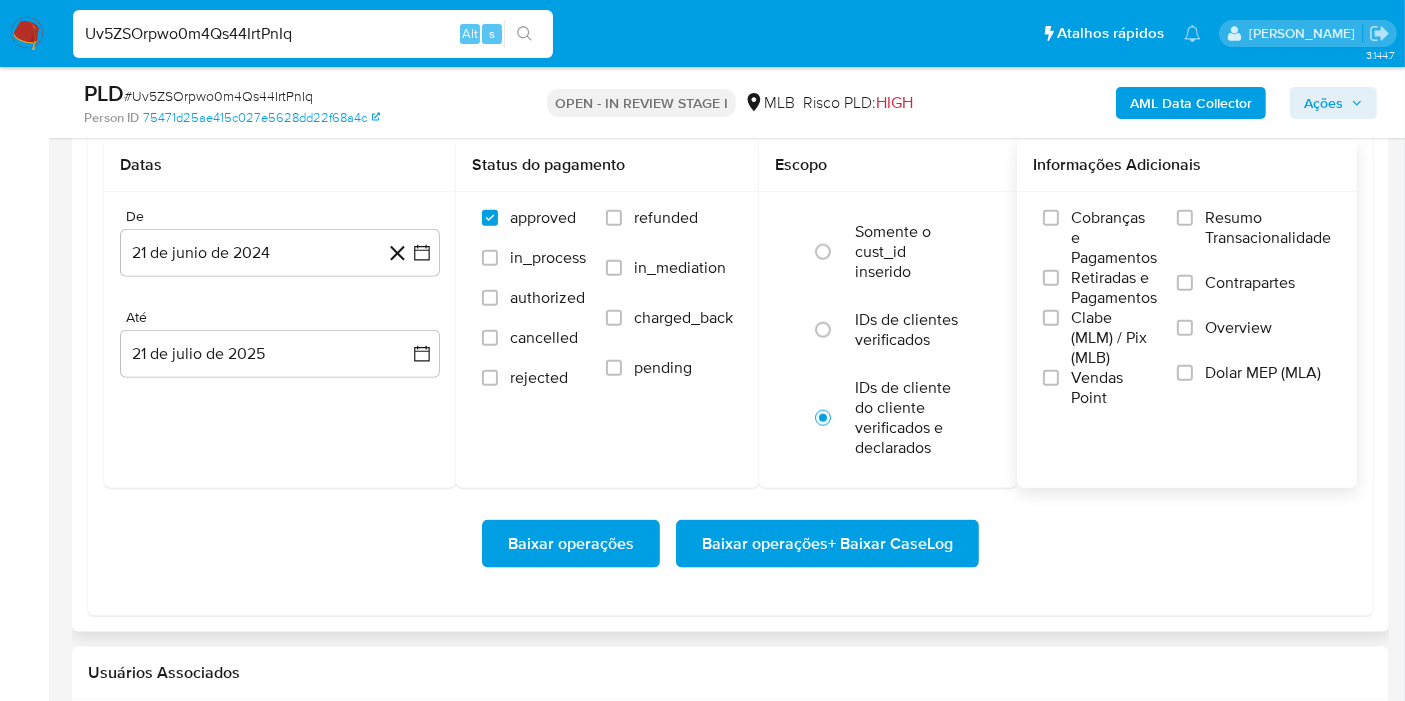 click on "Resumo Transacionalidade" at bounding box center (1268, 228) 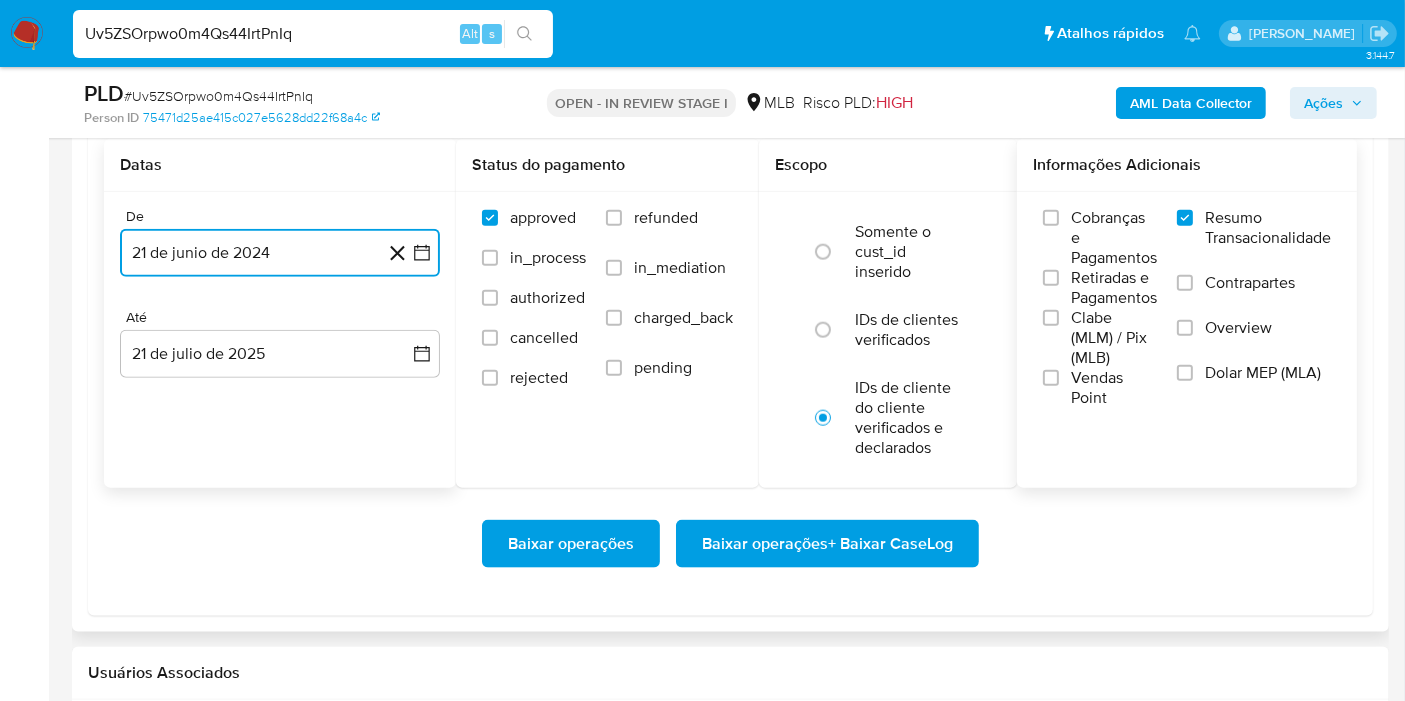 click 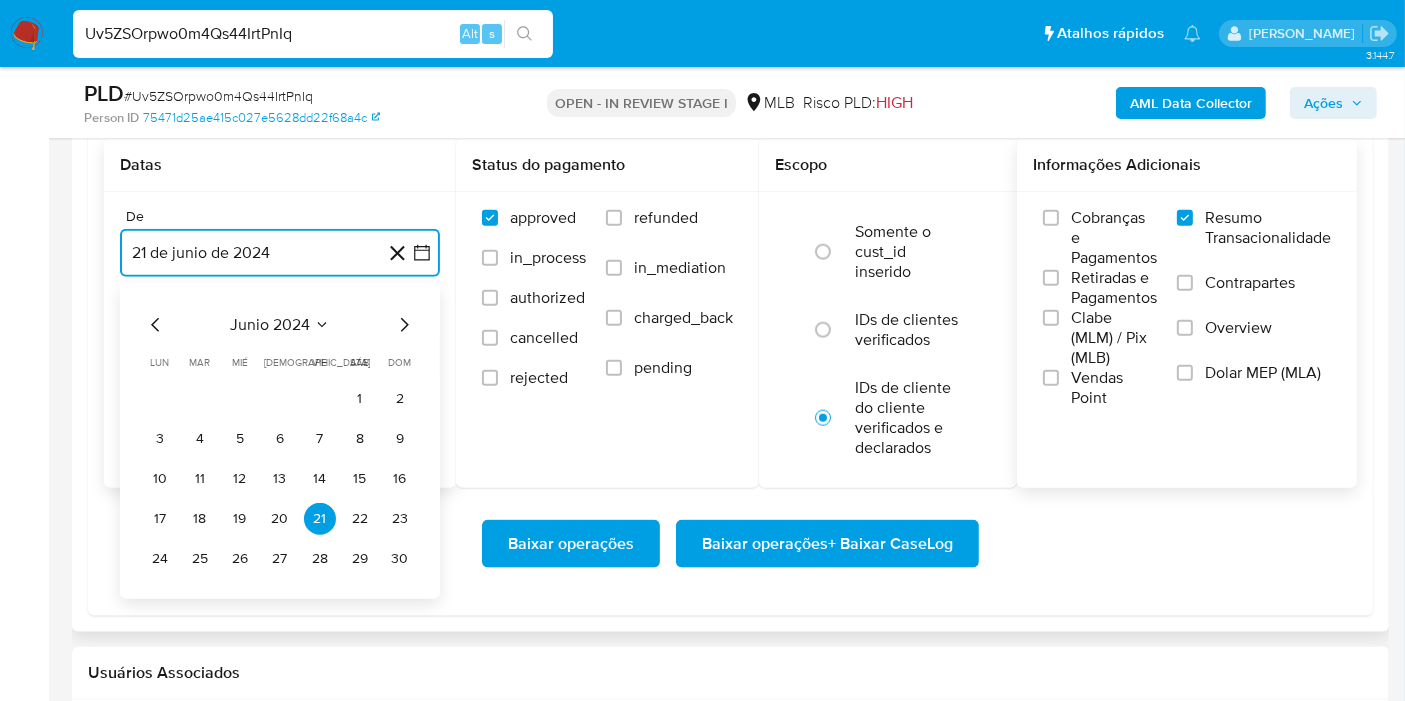 click on "junio 2024" at bounding box center (270, 325) 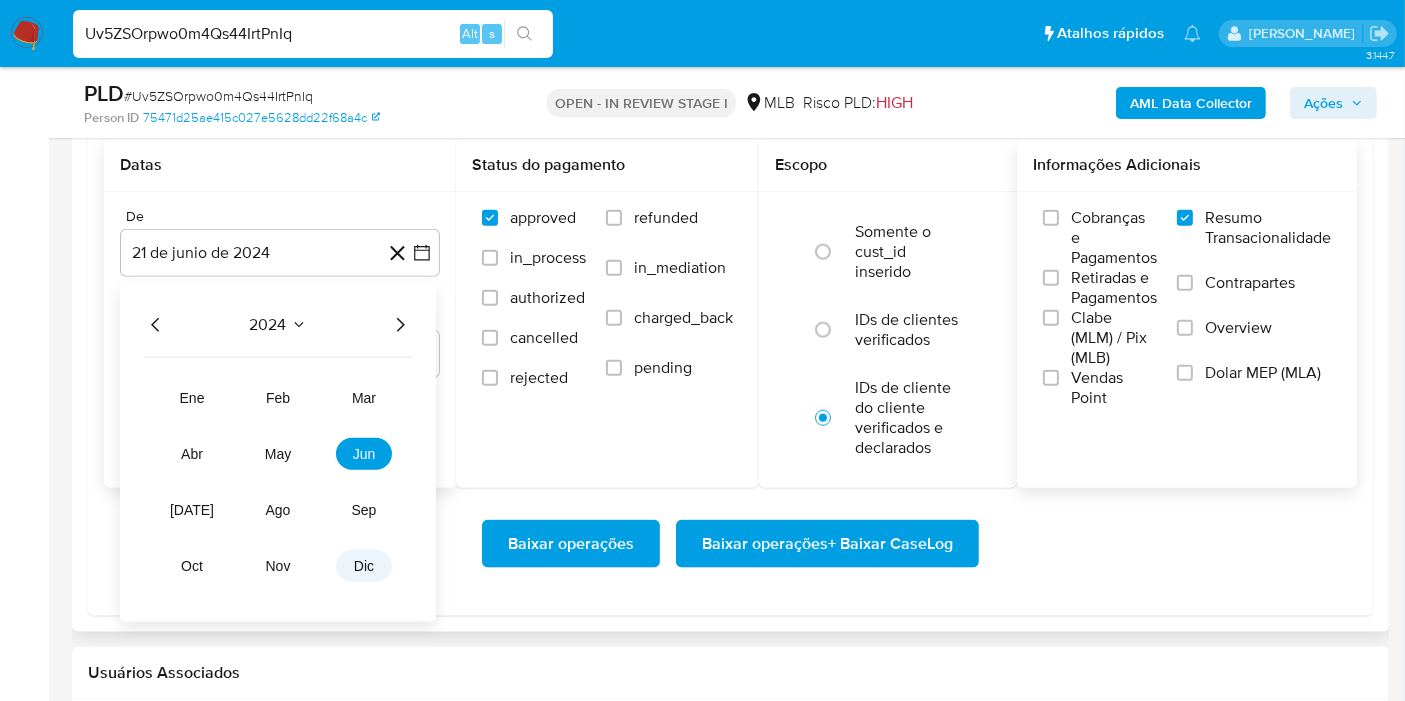 click on "dic" at bounding box center [364, 566] 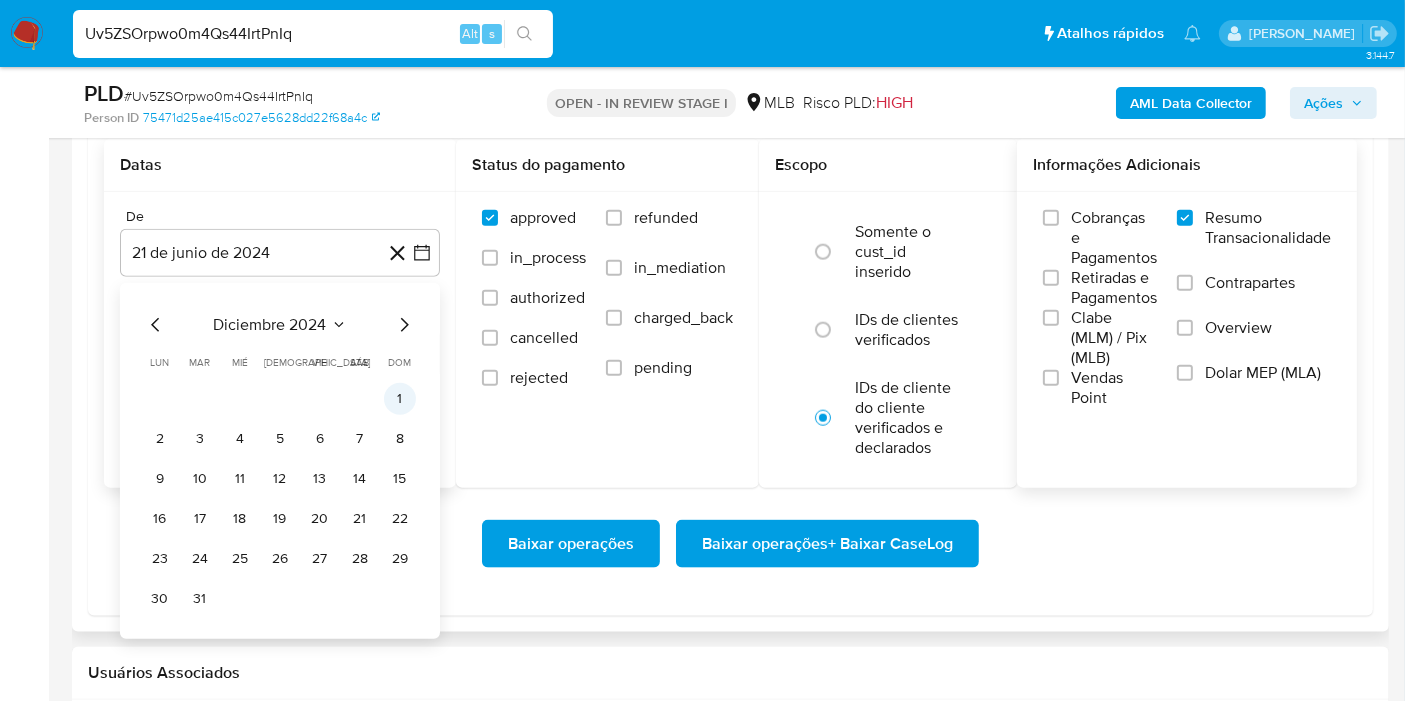 click on "1" at bounding box center [400, 399] 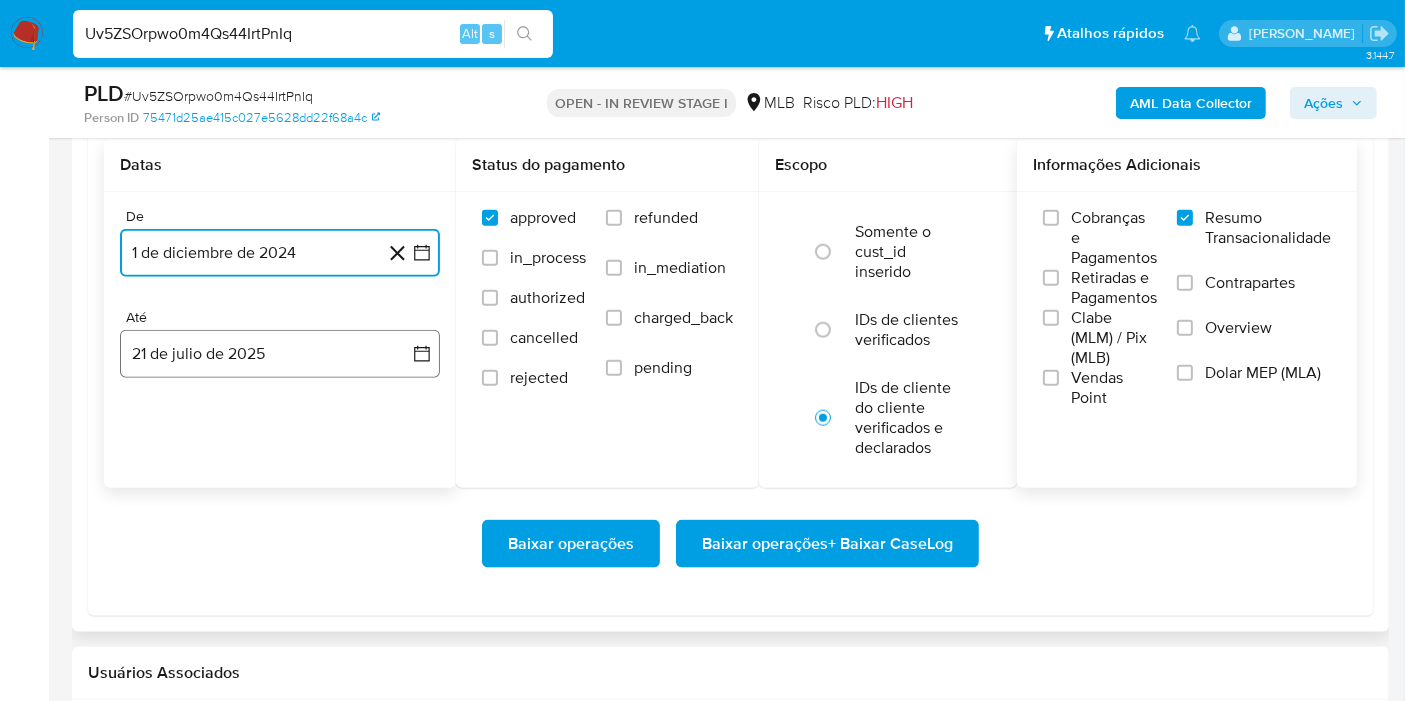 click on "21 de julio de 2025" at bounding box center [280, 354] 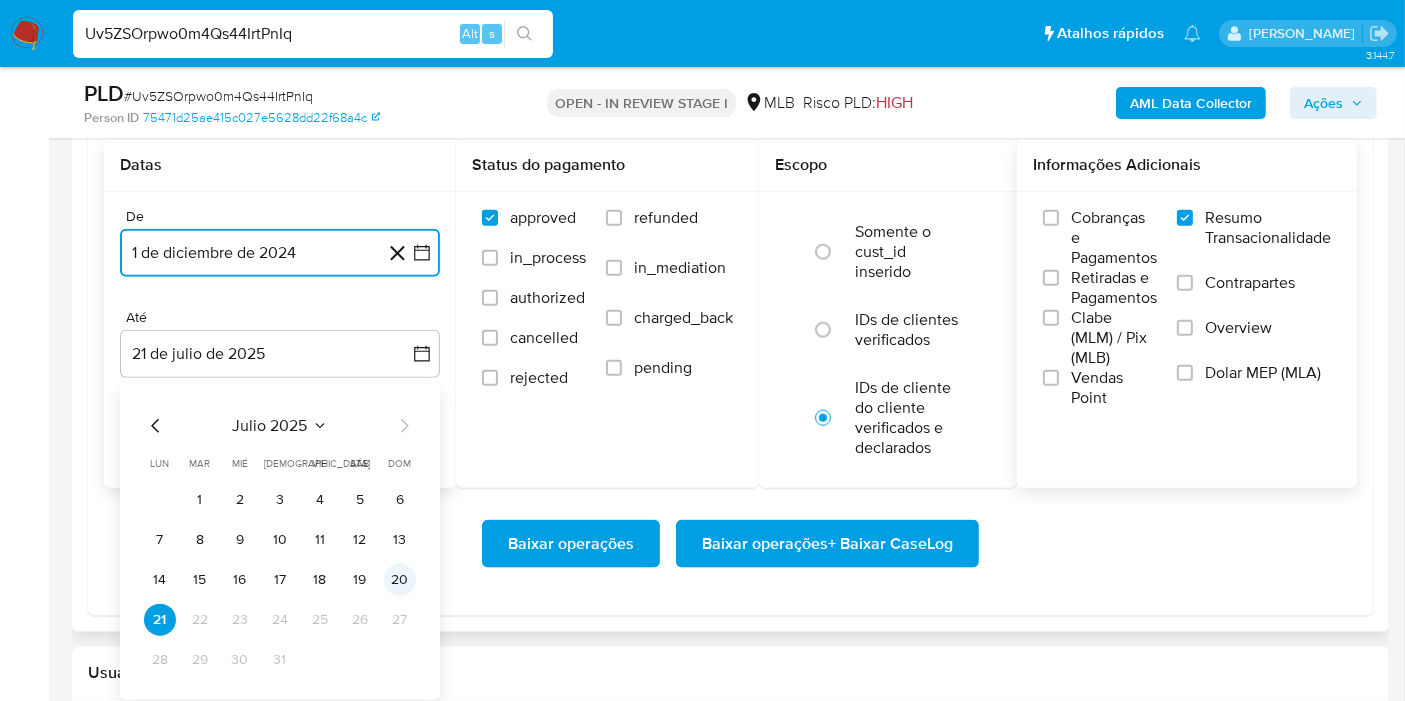 click on "20" at bounding box center (400, 580) 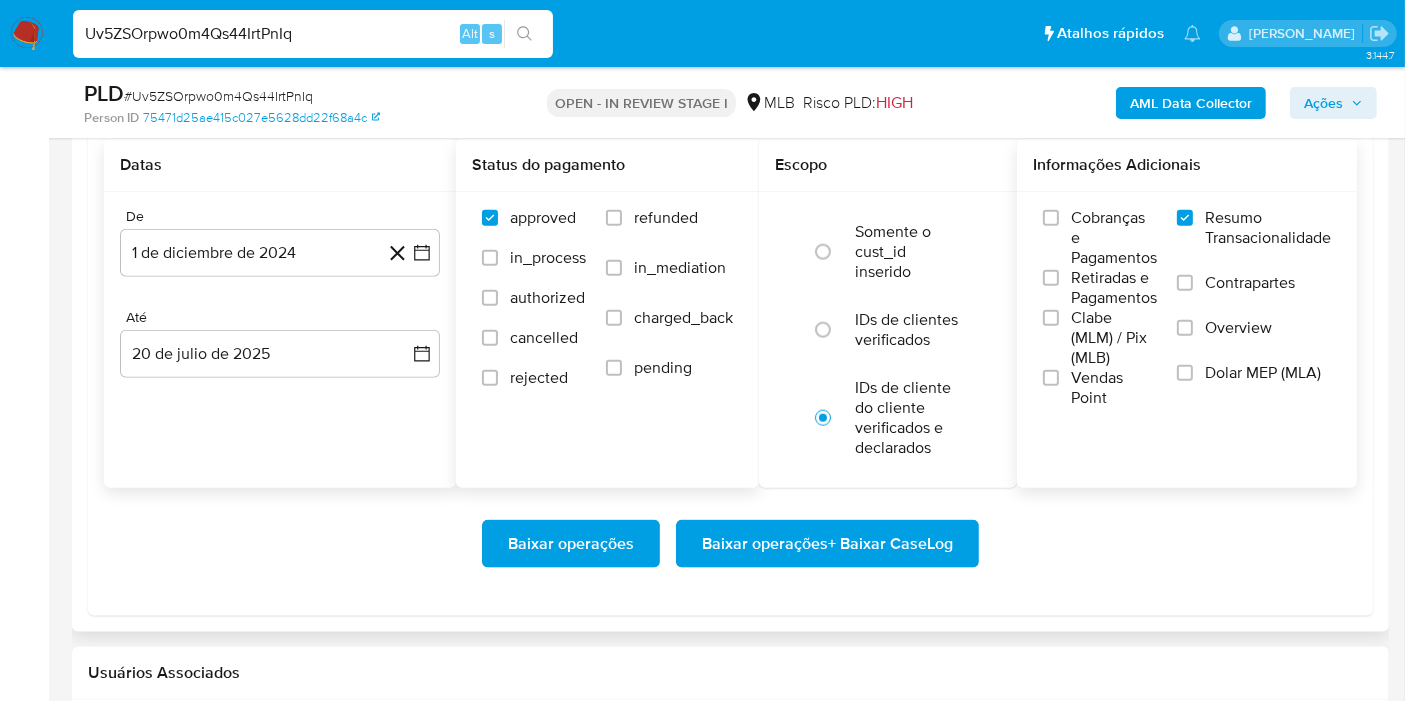 click on "cancelled" at bounding box center (544, 338) 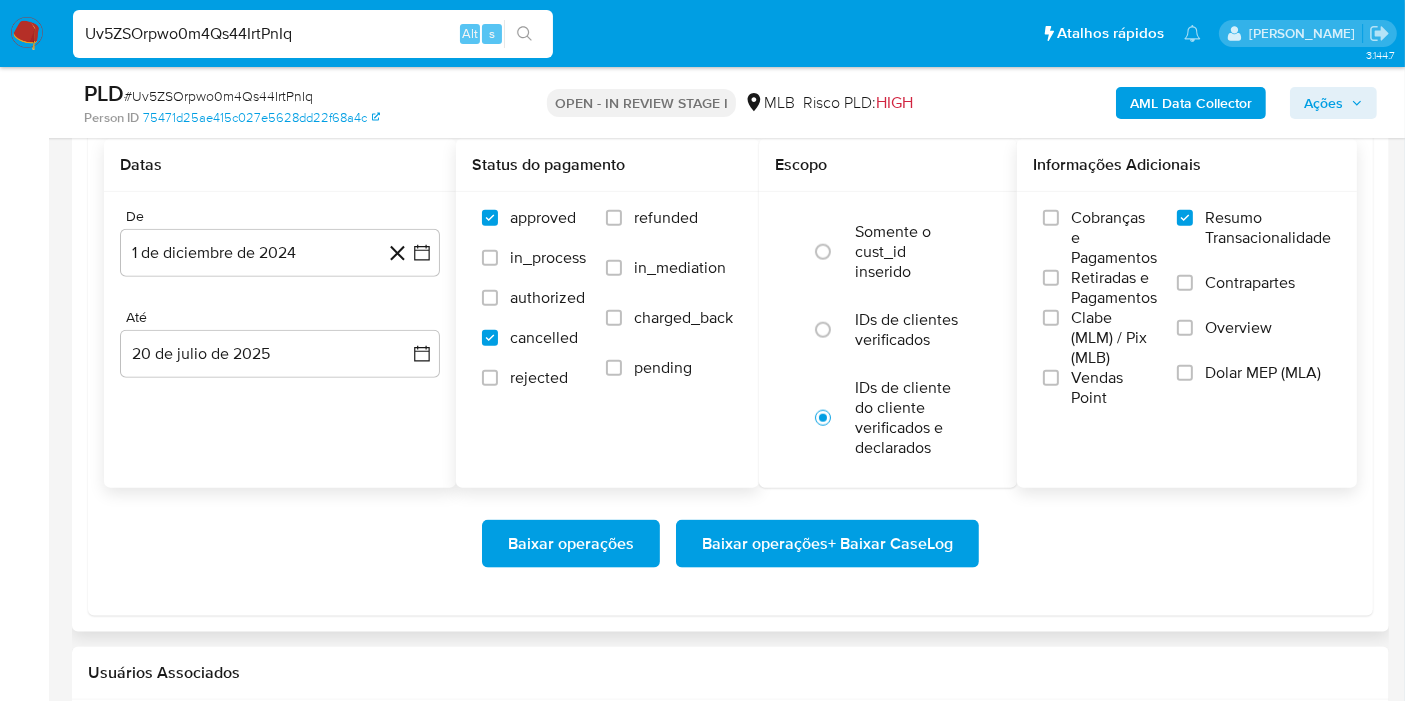 checkbox on "true" 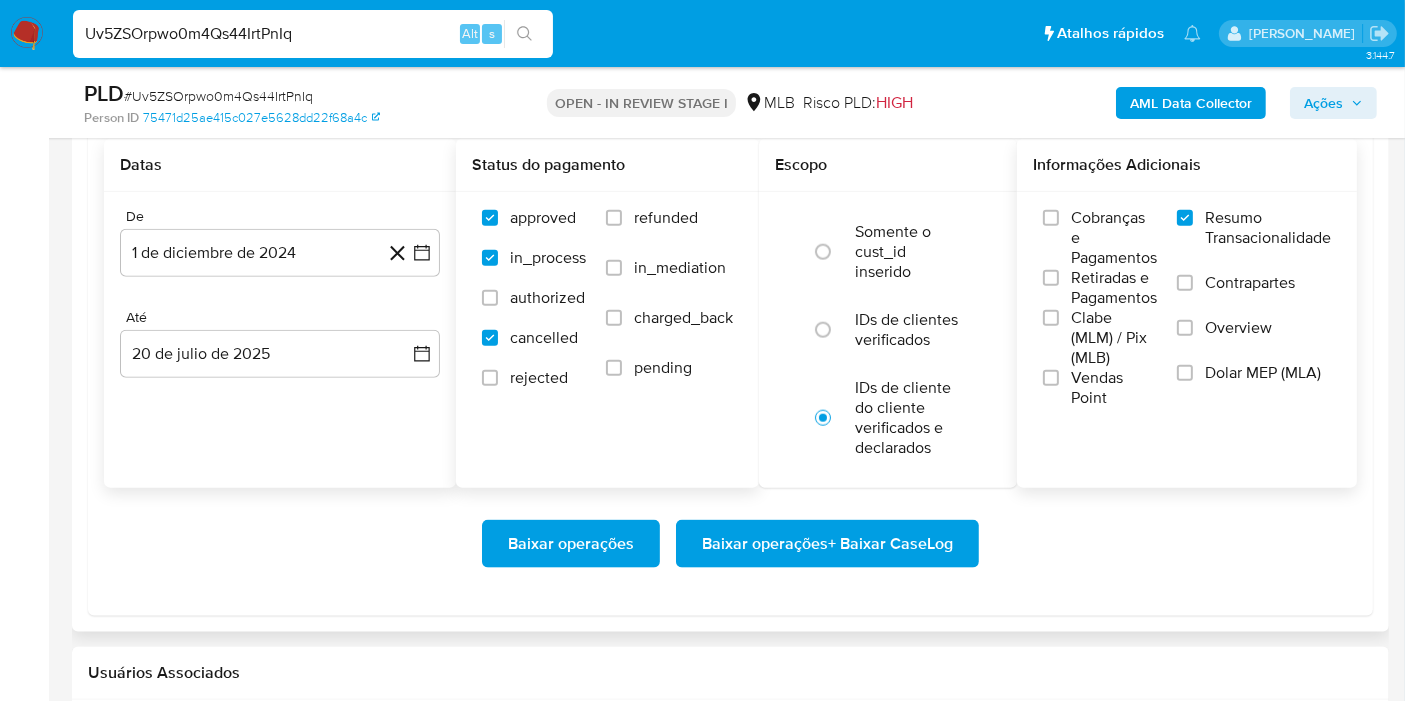 checkbox on "true" 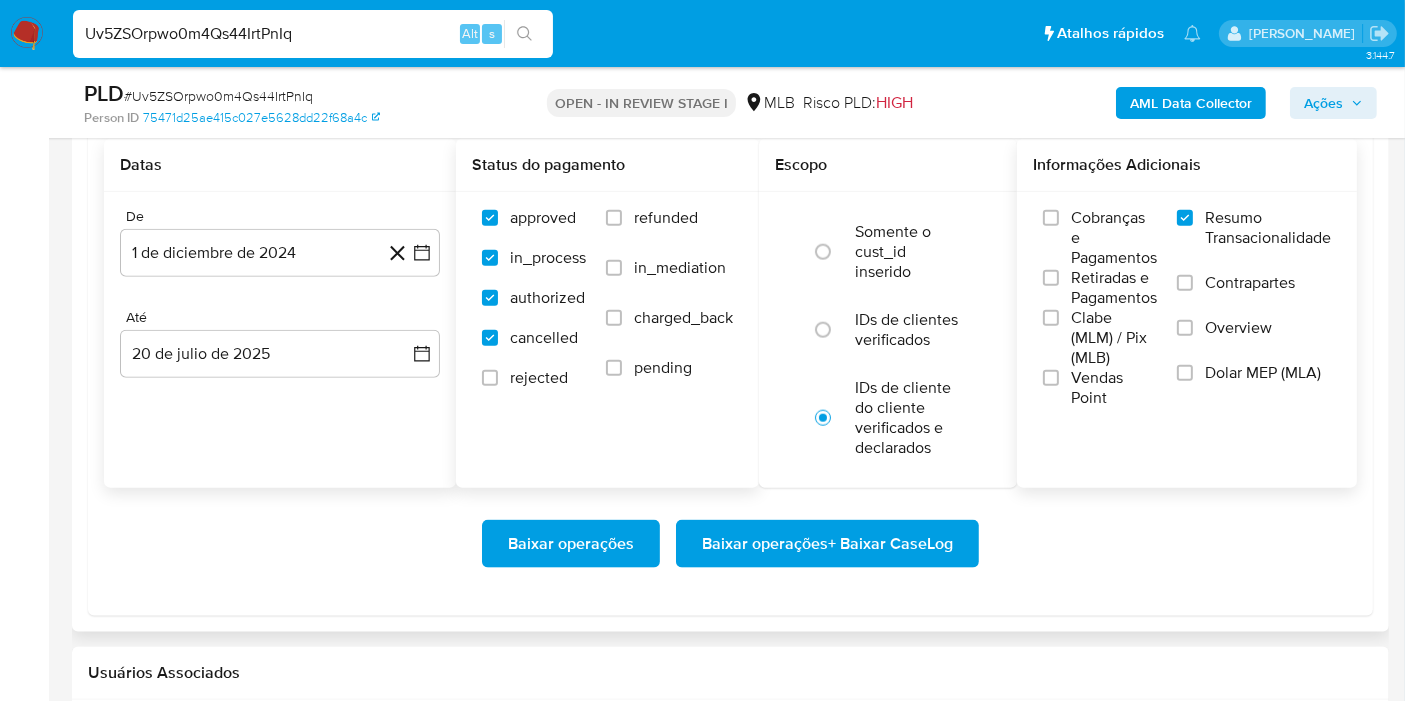 checkbox on "true" 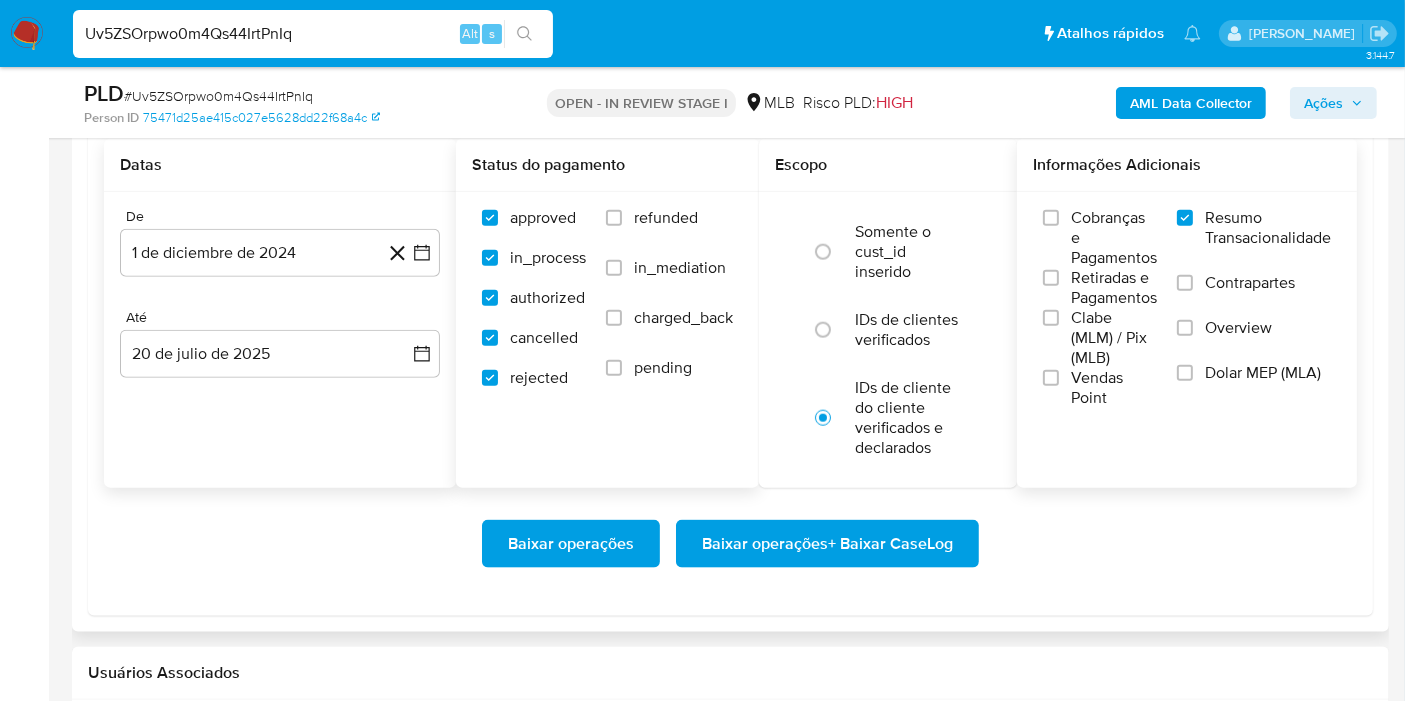checkbox on "true" 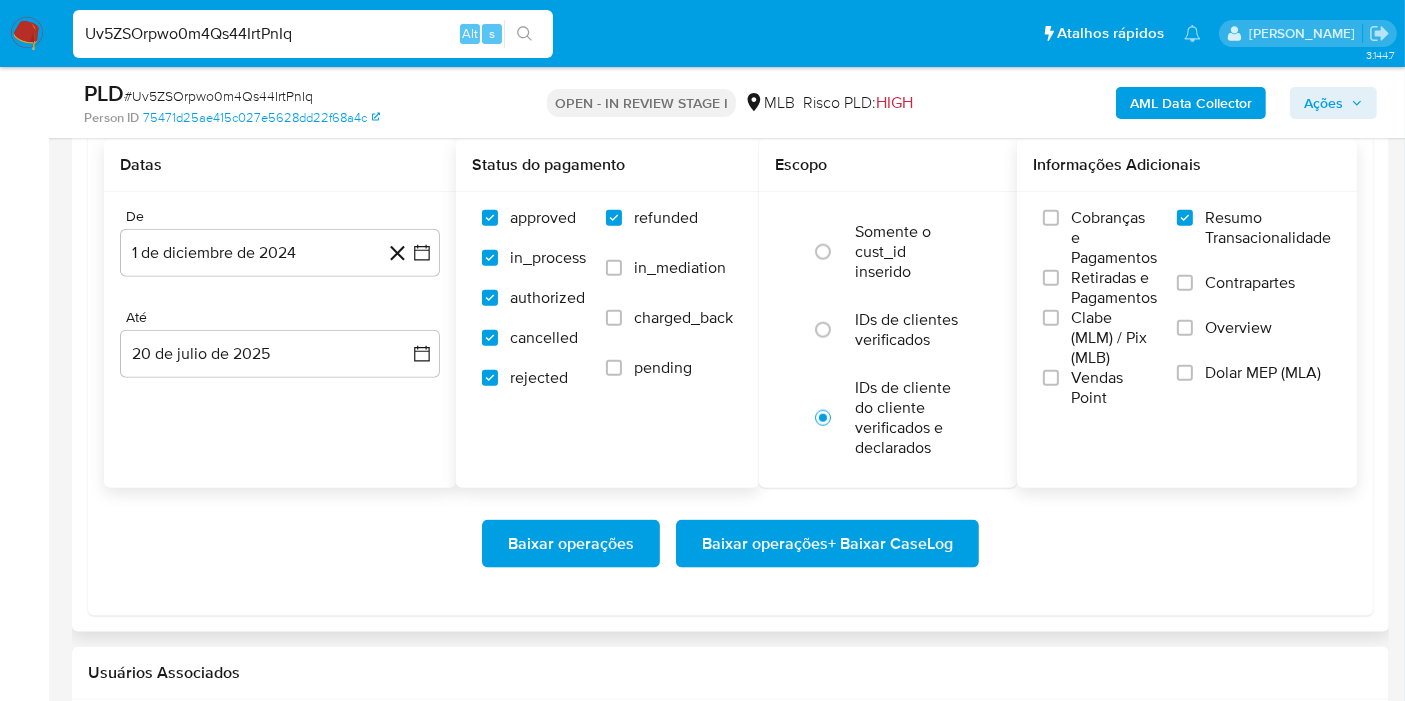 checkbox on "true" 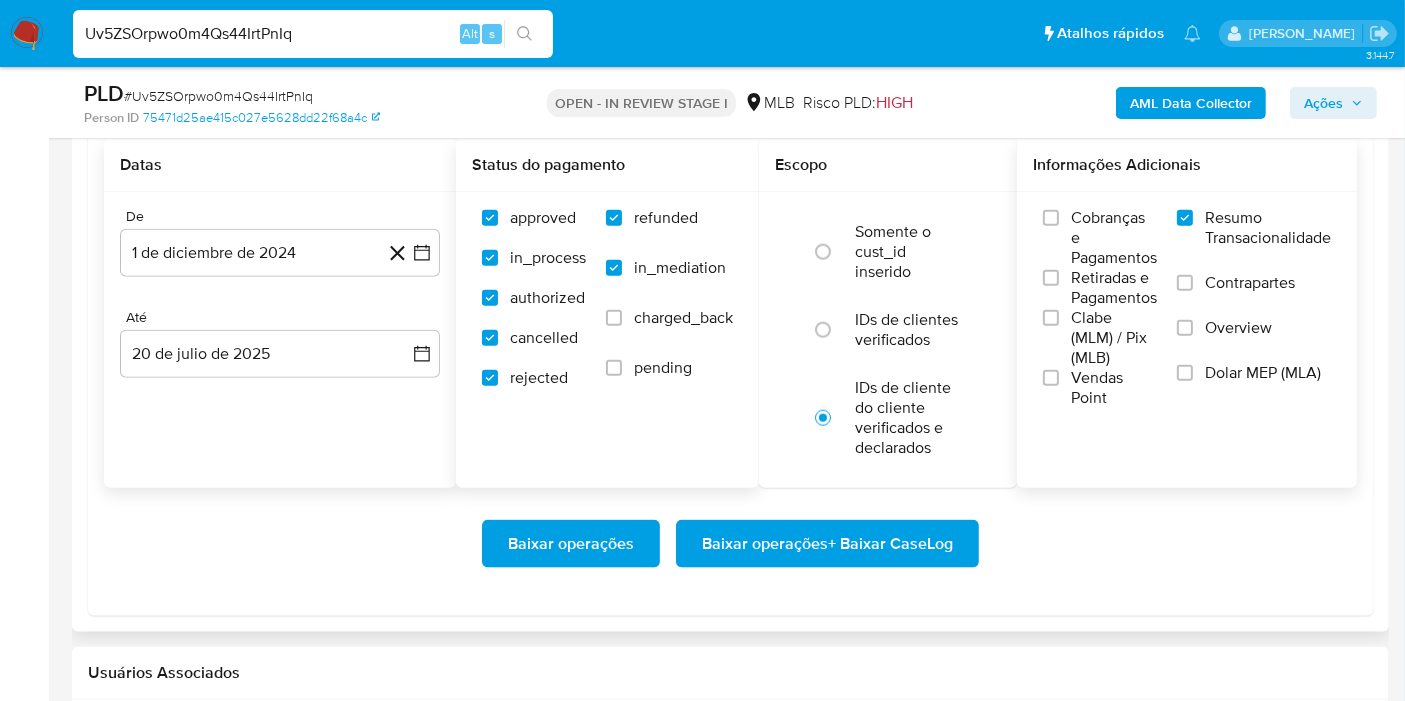 checkbox on "true" 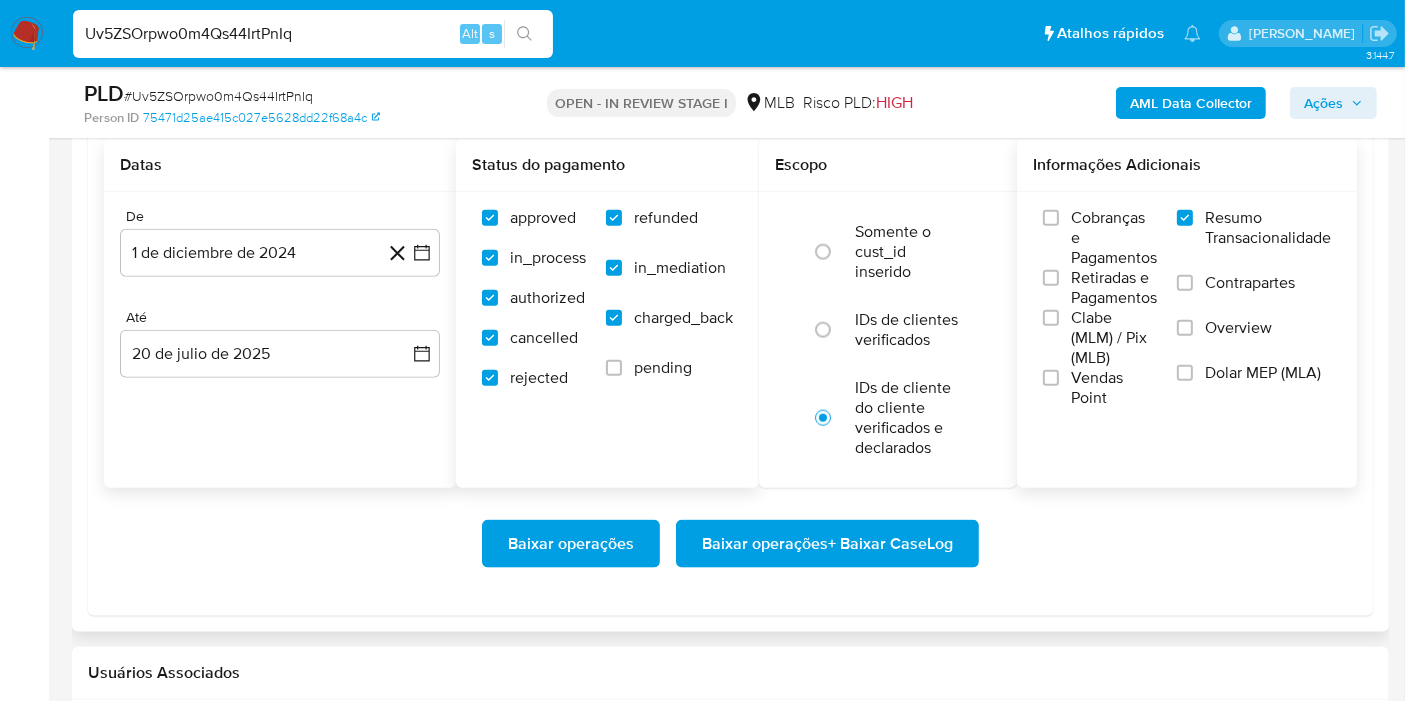 checkbox on "true" 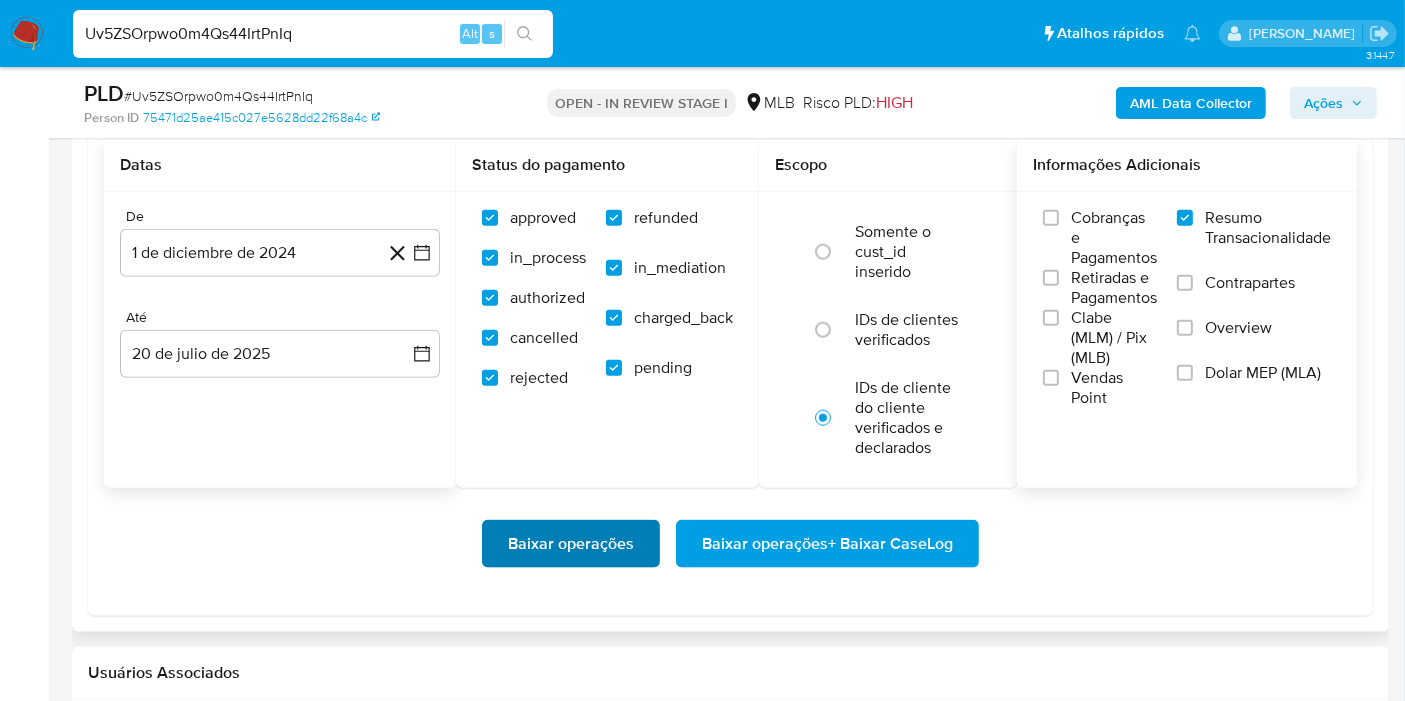 click on "Baixar operações" at bounding box center [571, 544] 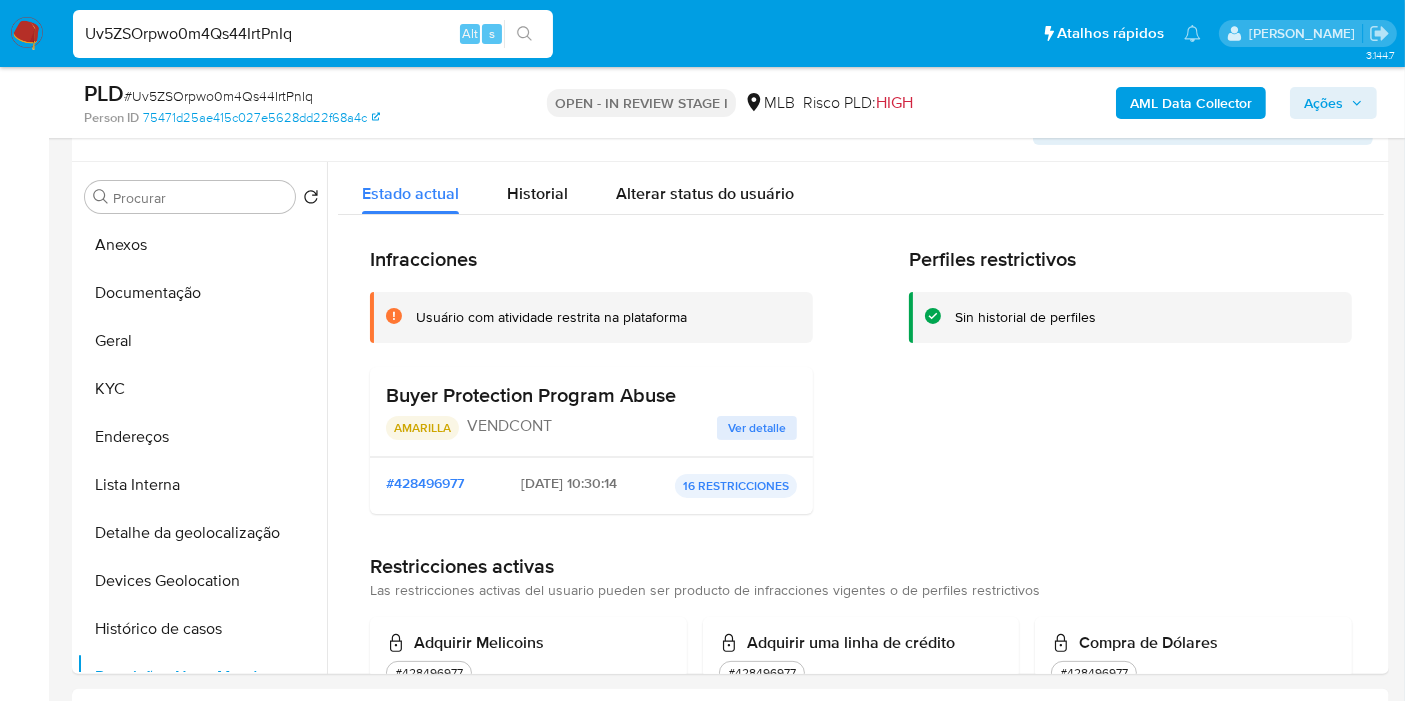scroll, scrollTop: 333, scrollLeft: 0, axis: vertical 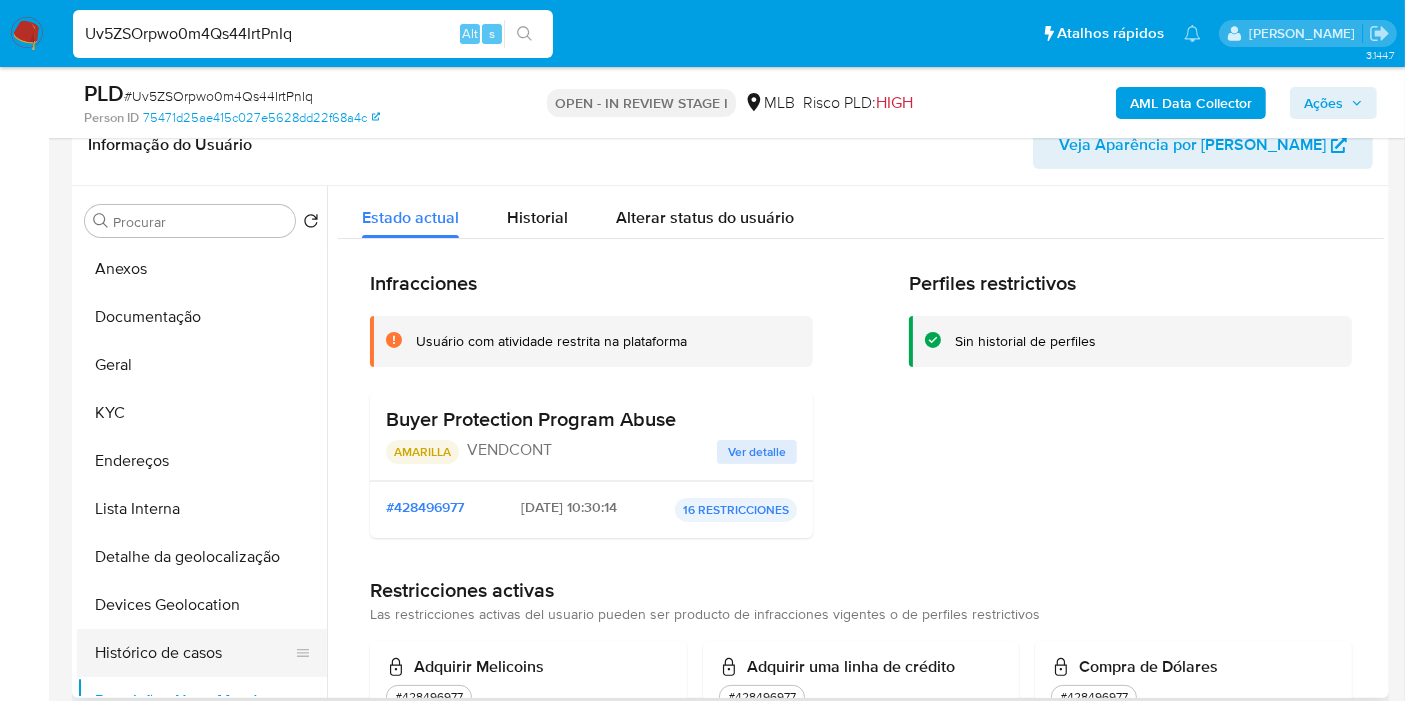 click on "Histórico de casos" at bounding box center (194, 653) 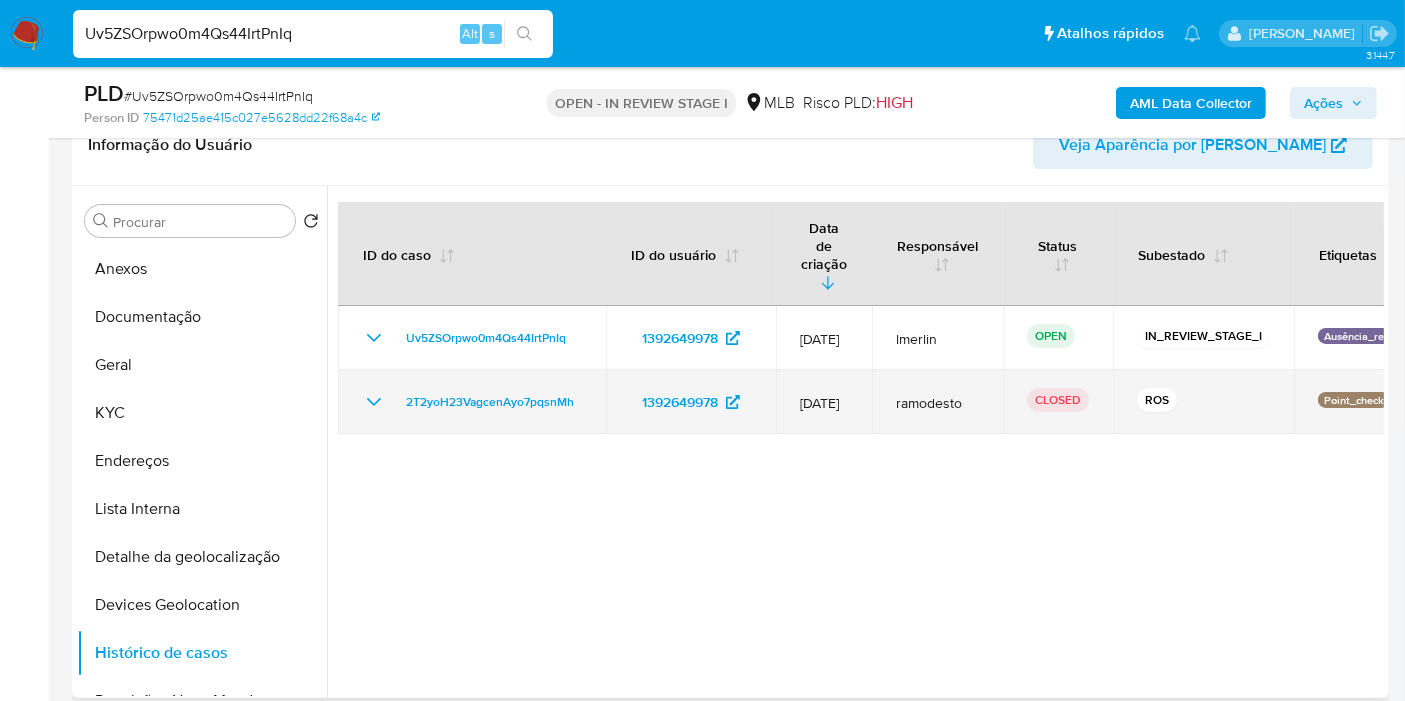 click 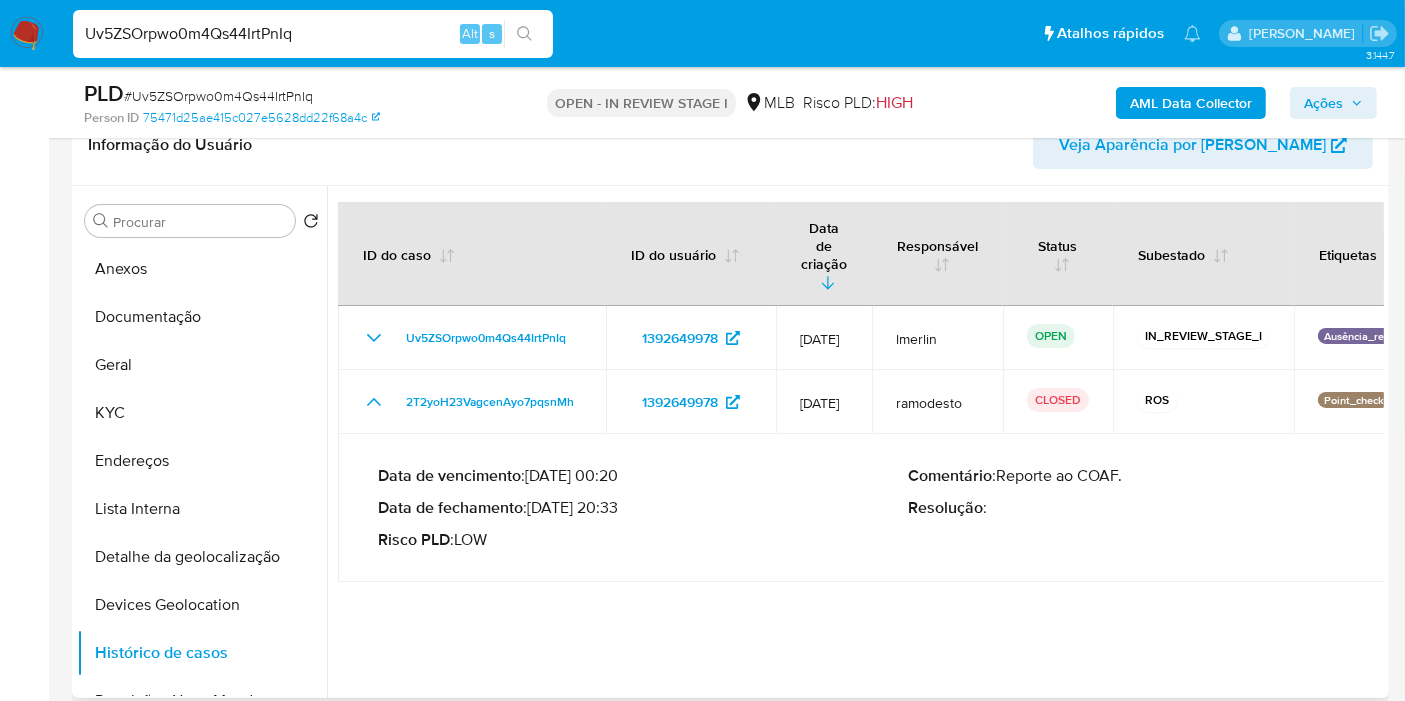 drag, startPoint x: 534, startPoint y: 471, endPoint x: 613, endPoint y: 469, distance: 79.025314 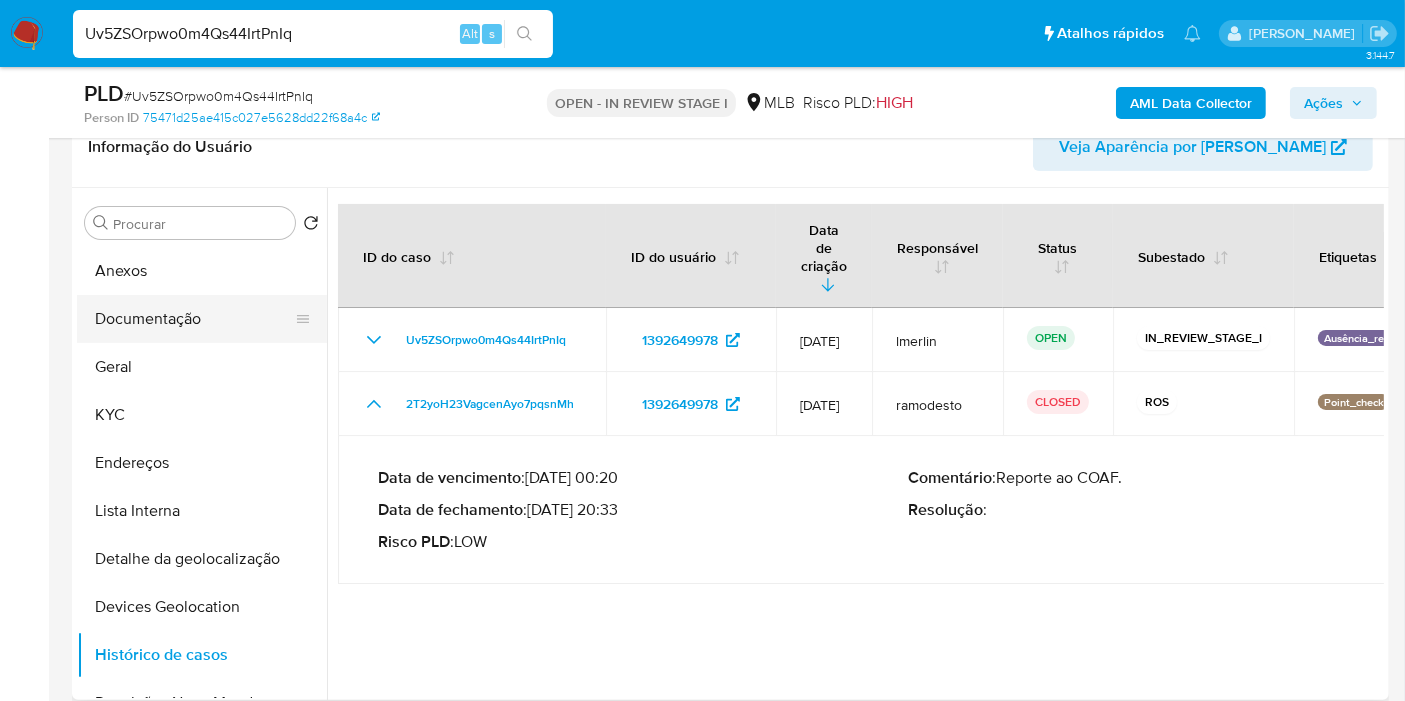scroll, scrollTop: 0, scrollLeft: 0, axis: both 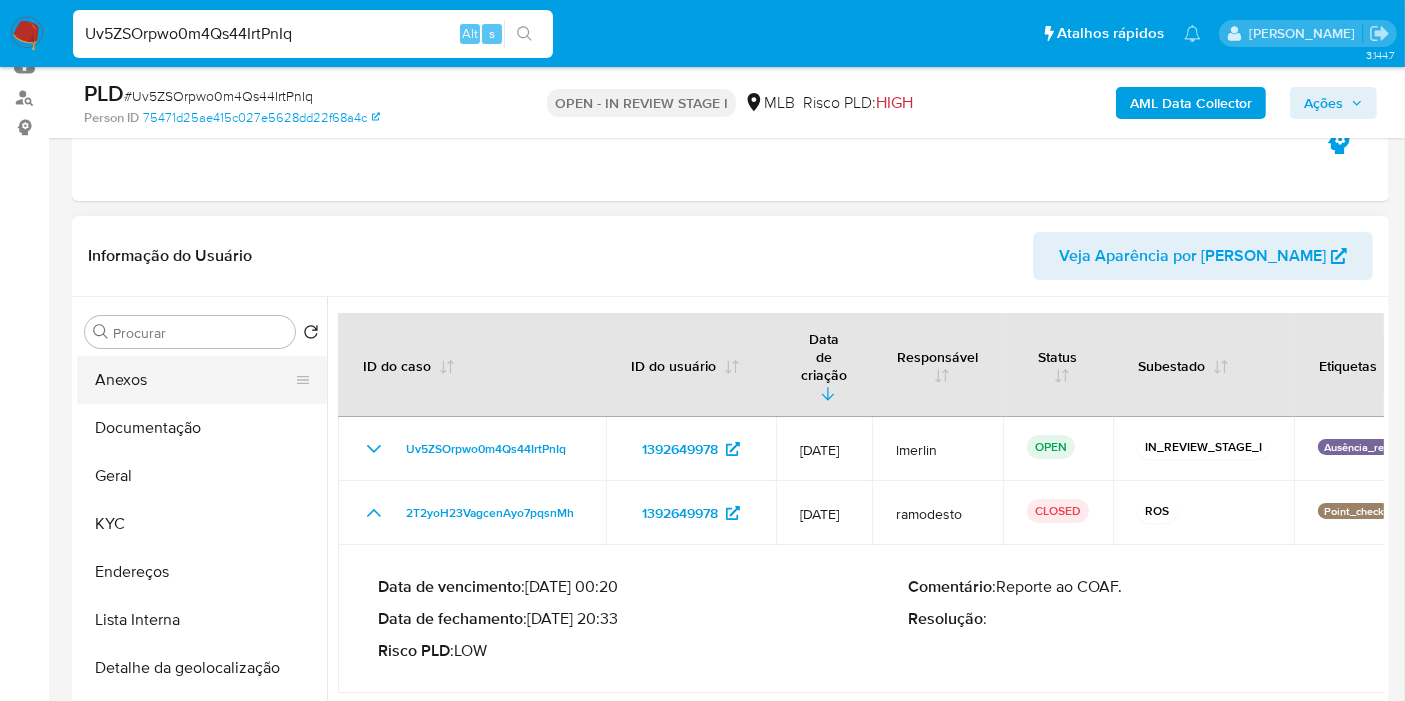 click on "Anexos" at bounding box center [194, 380] 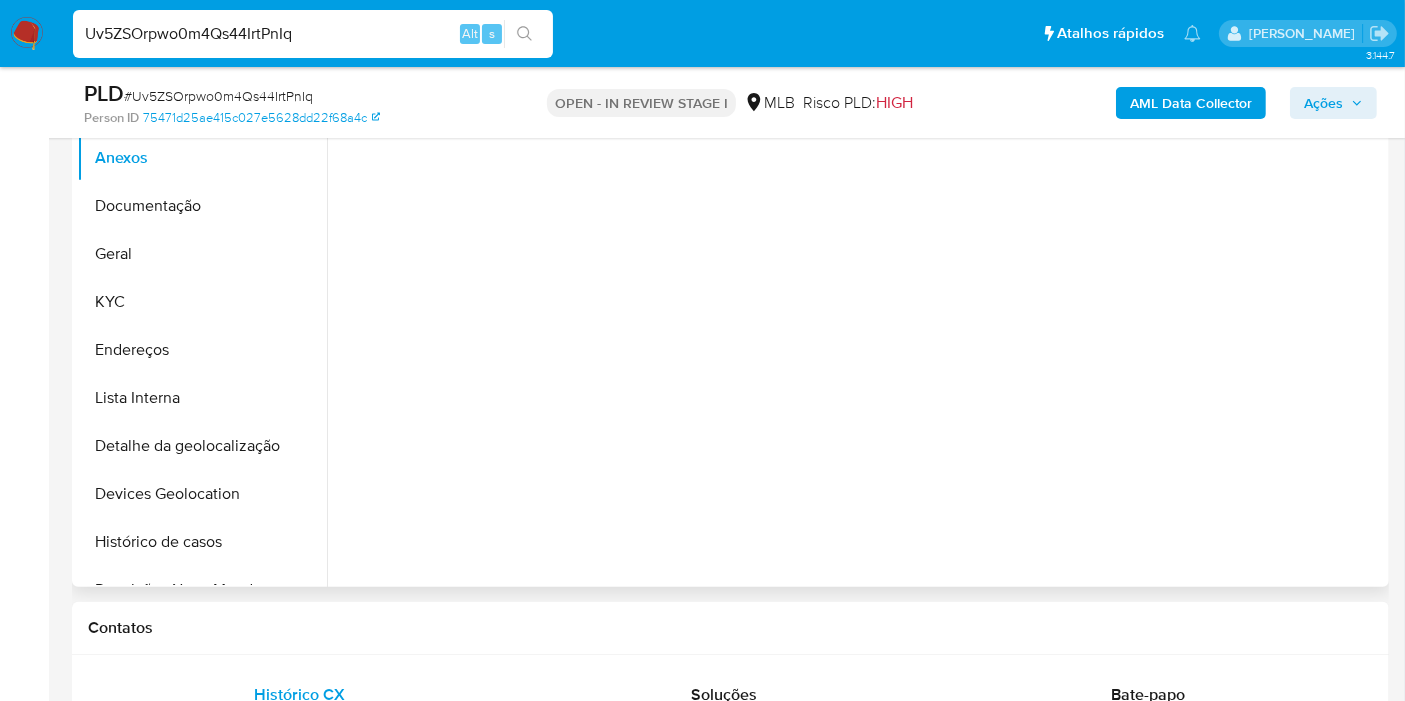 scroll, scrollTop: 333, scrollLeft: 0, axis: vertical 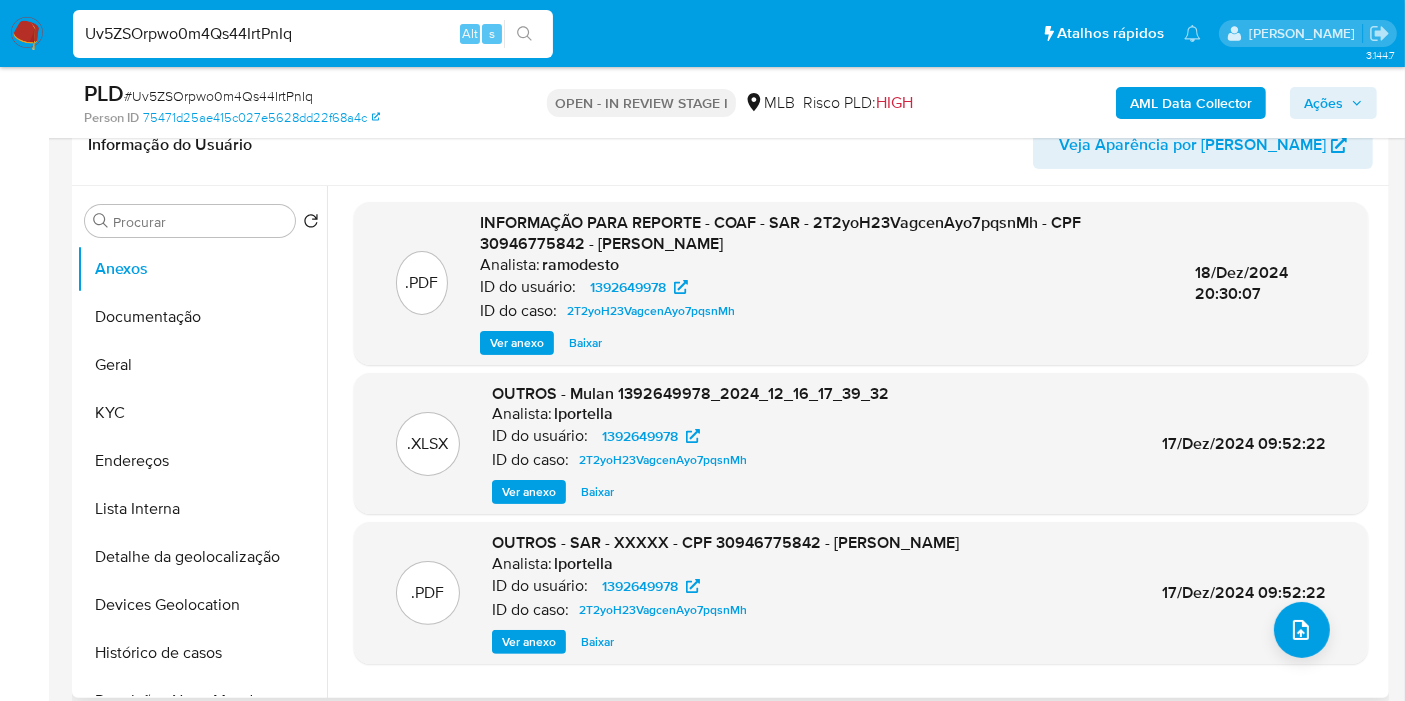 click on "Ver anexo" at bounding box center [517, 343] 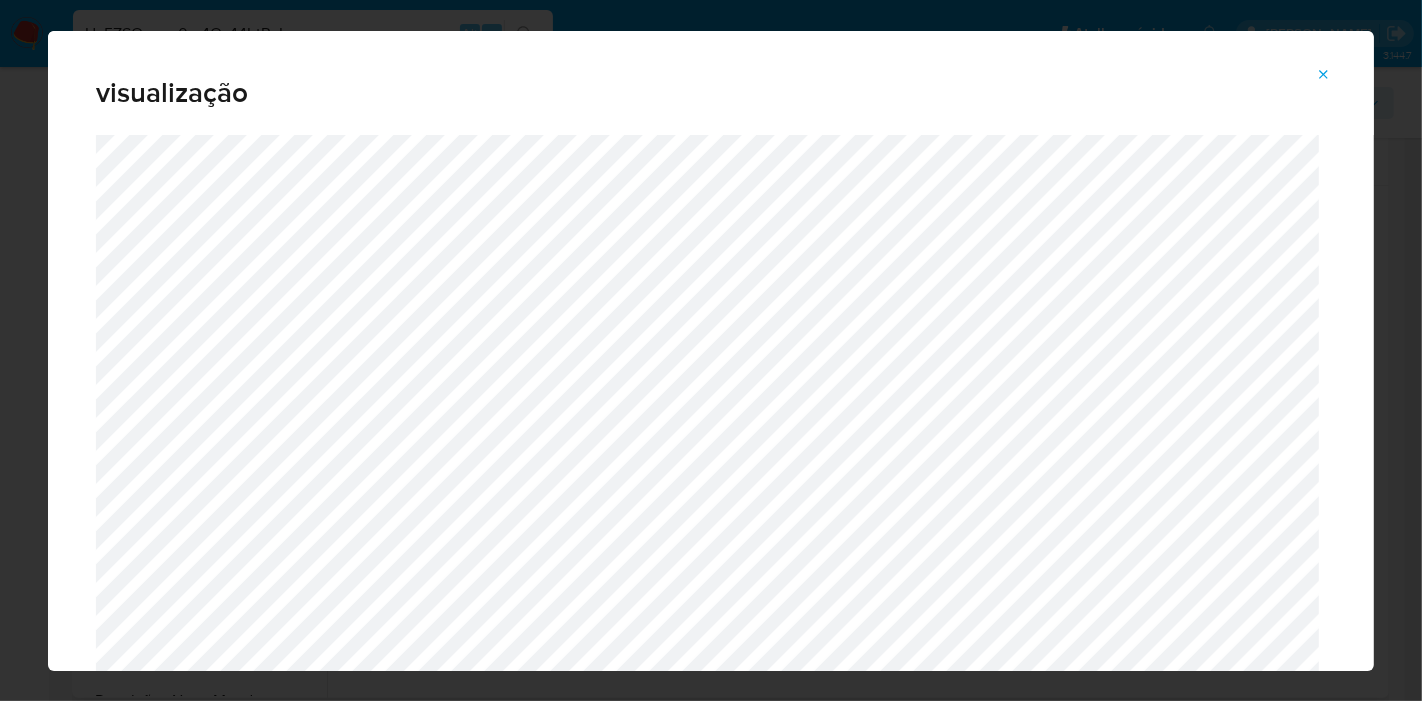 click at bounding box center (1324, 75) 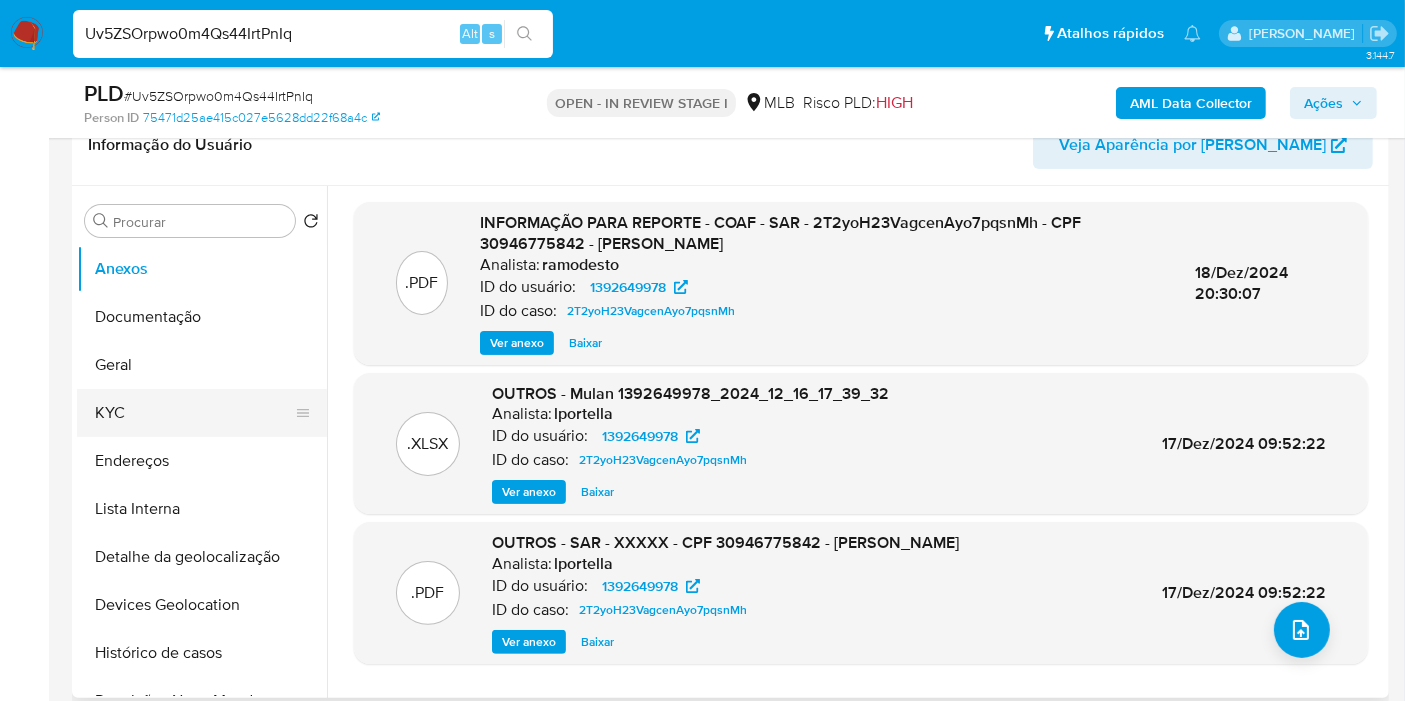 click on "KYC" at bounding box center (194, 413) 